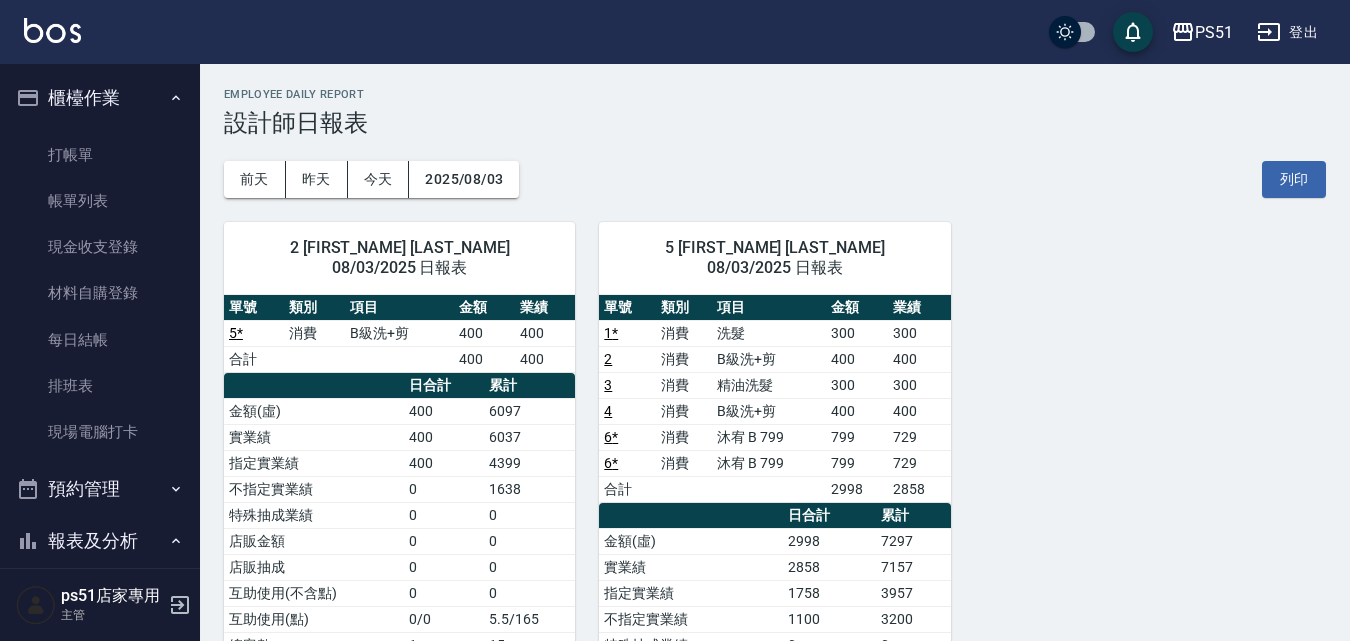 scroll, scrollTop: 0, scrollLeft: 0, axis: both 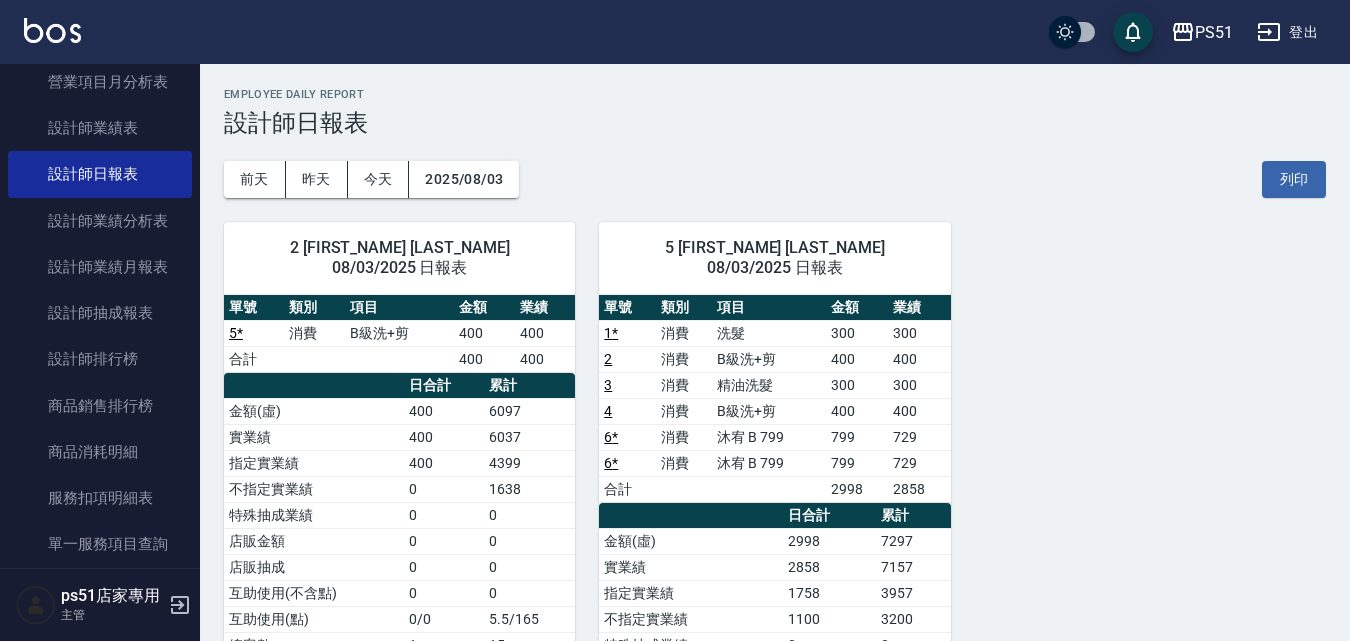 click on "前天 昨天 今天 2025/08/03 列印" at bounding box center [775, 179] 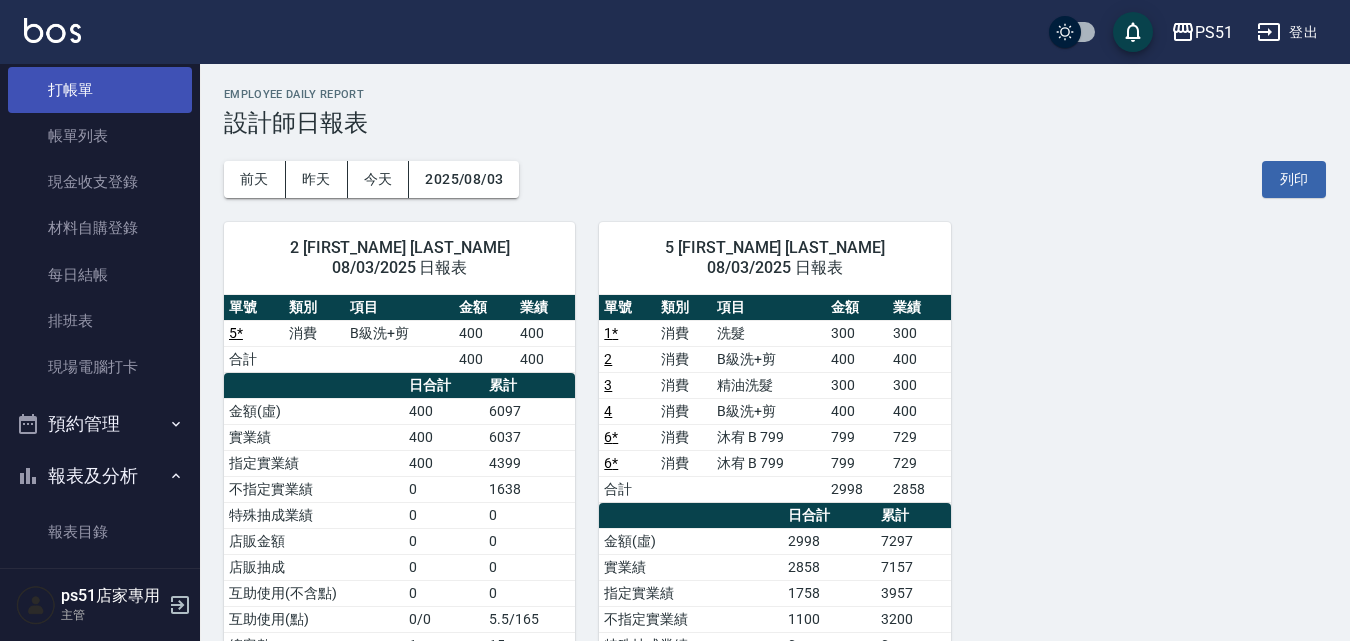 scroll, scrollTop: 0, scrollLeft: 0, axis: both 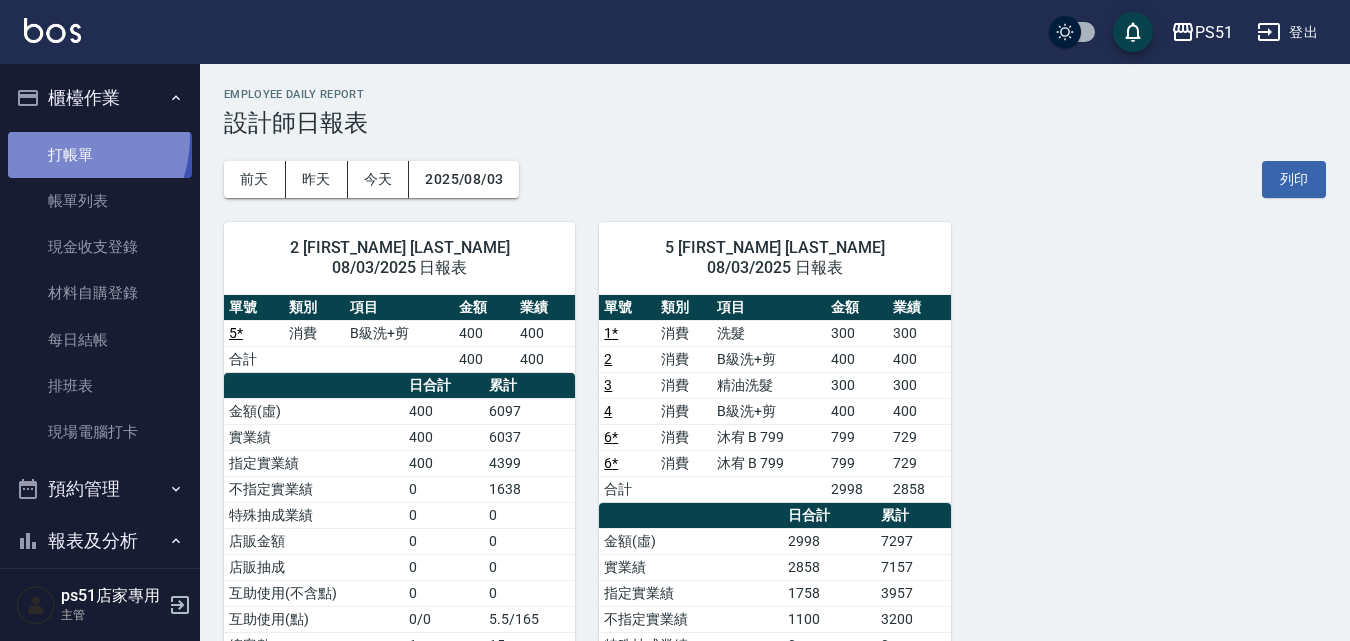 click on "打帳單" at bounding box center (100, 155) 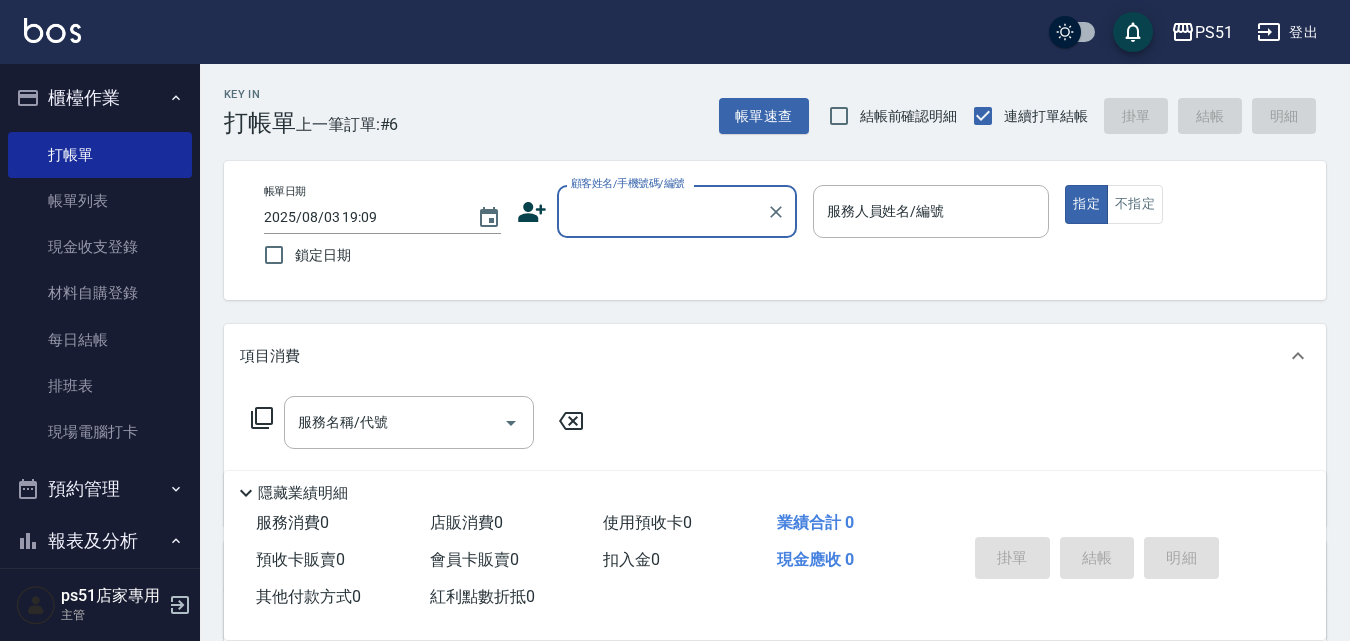click on "Key In 打帳單 上一筆訂單:#6 帳單速查 結帳前確認明細 連續打單結帳 掛單 結帳 明細" at bounding box center [763, 100] 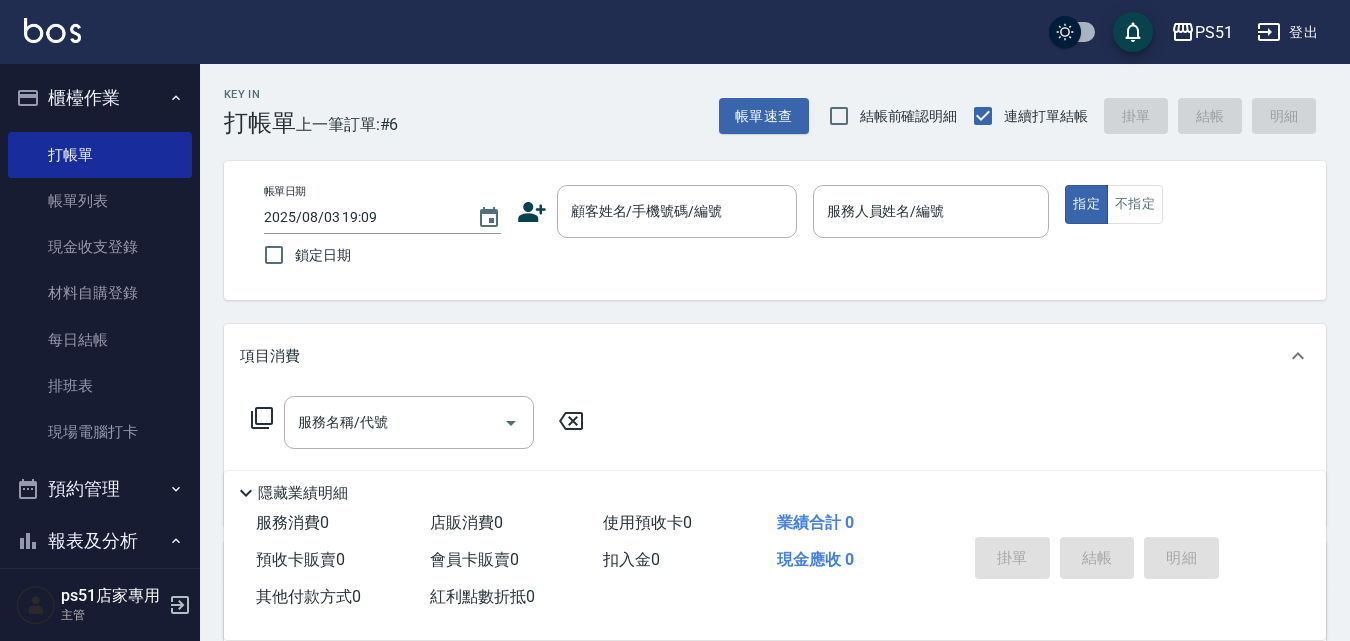 click on "Key In 打帳單 上一筆訂單:#6 帳單速查 結帳前確認明細 連續打單結帳 掛單 結帳 明細" at bounding box center (763, 100) 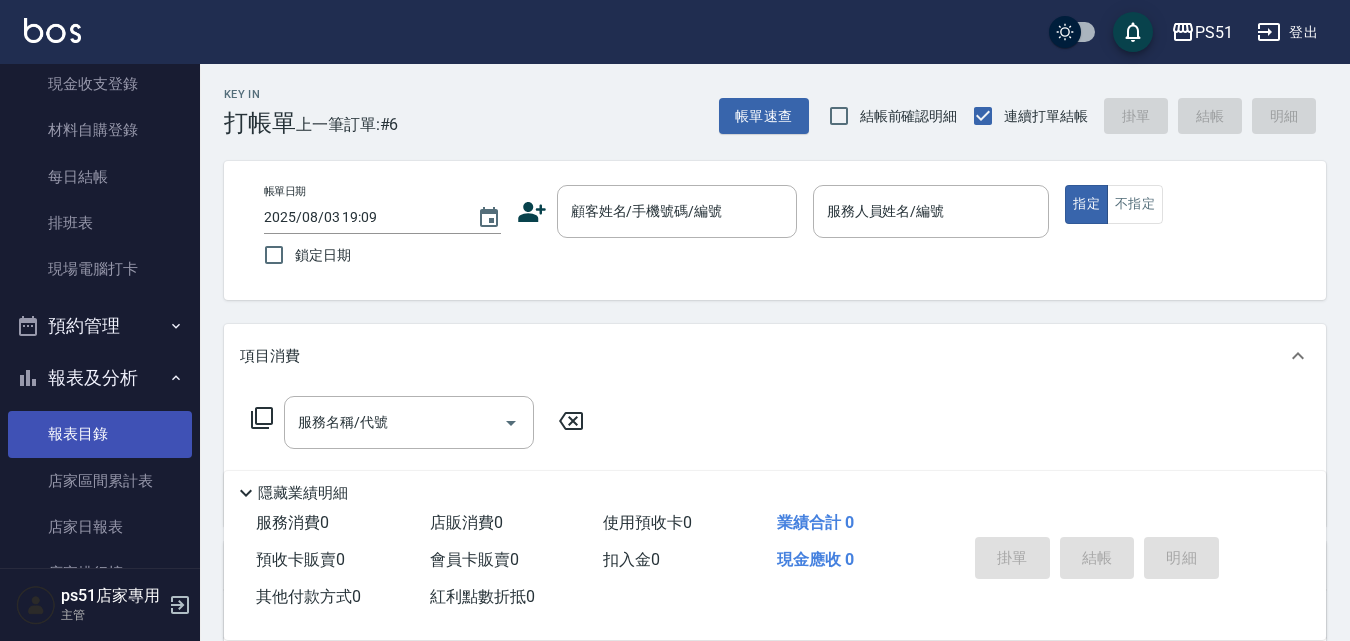 scroll, scrollTop: 233, scrollLeft: 0, axis: vertical 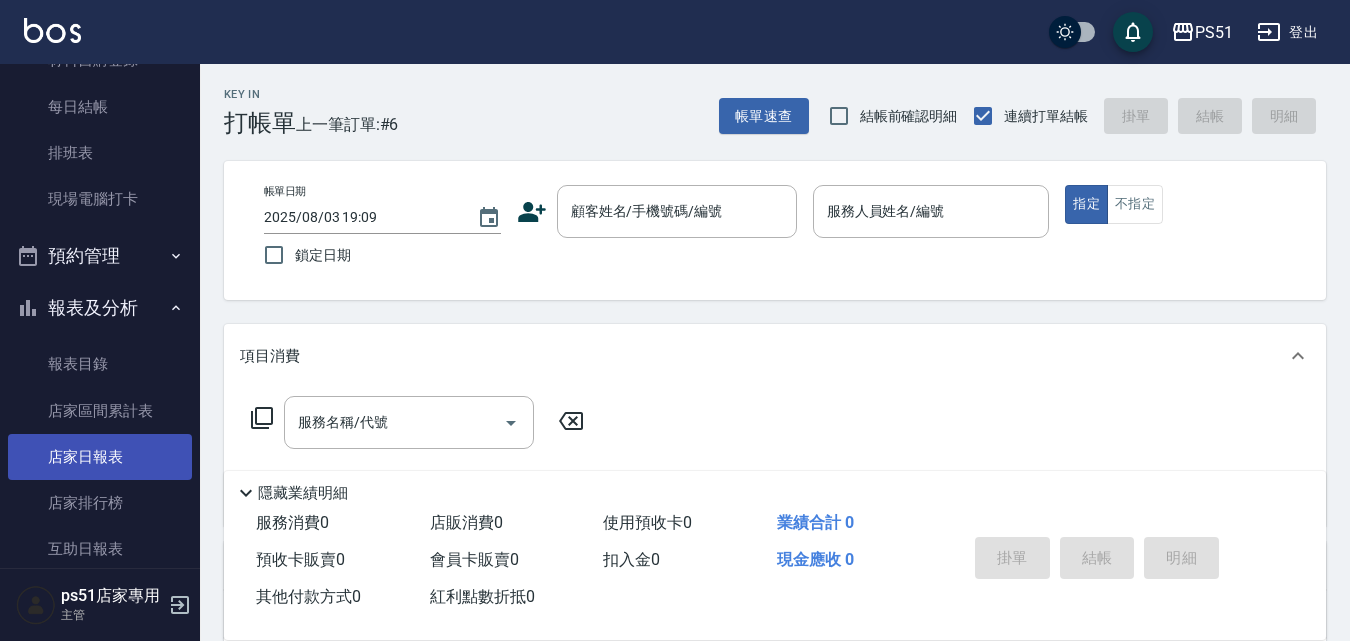 click on "店家日報表" at bounding box center (100, 457) 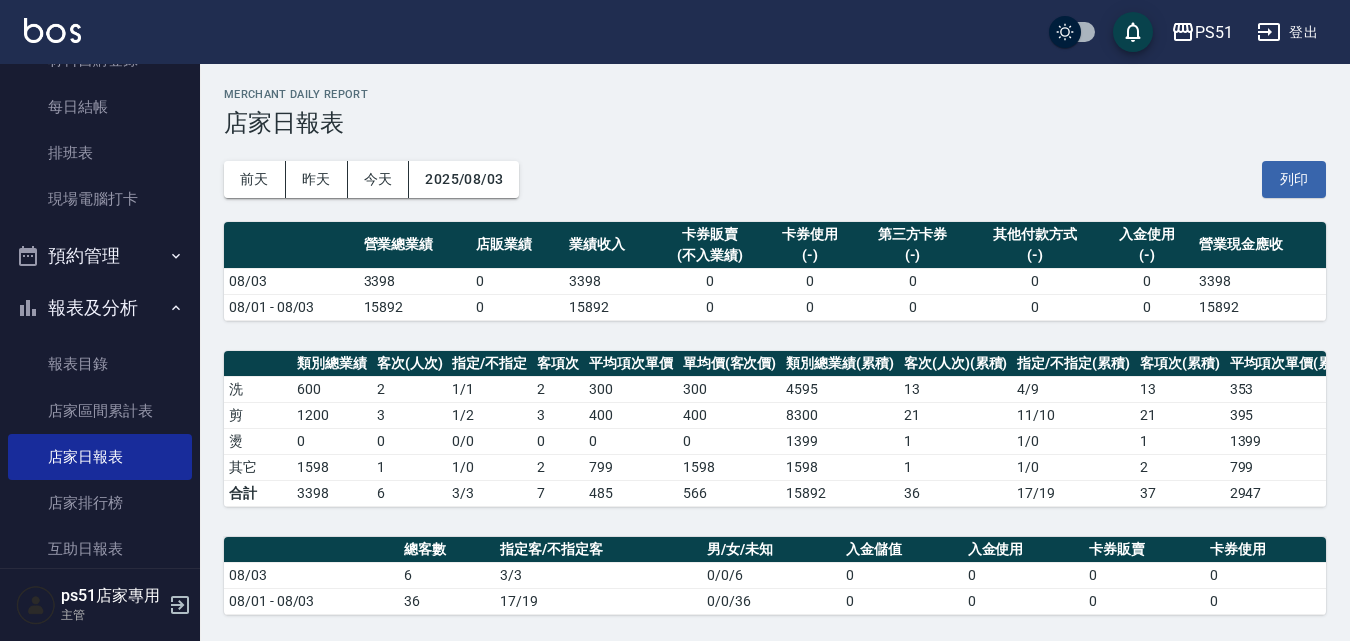 scroll, scrollTop: 540, scrollLeft: 0, axis: vertical 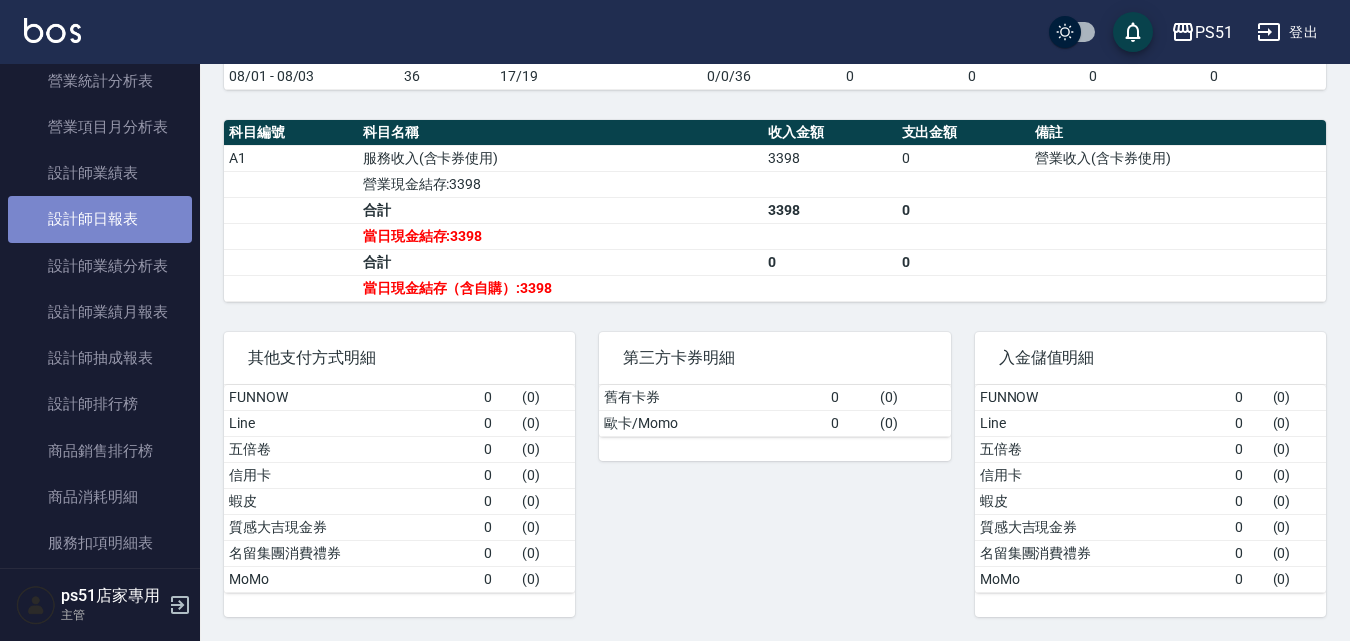 click on "設計師日報表" at bounding box center (100, 219) 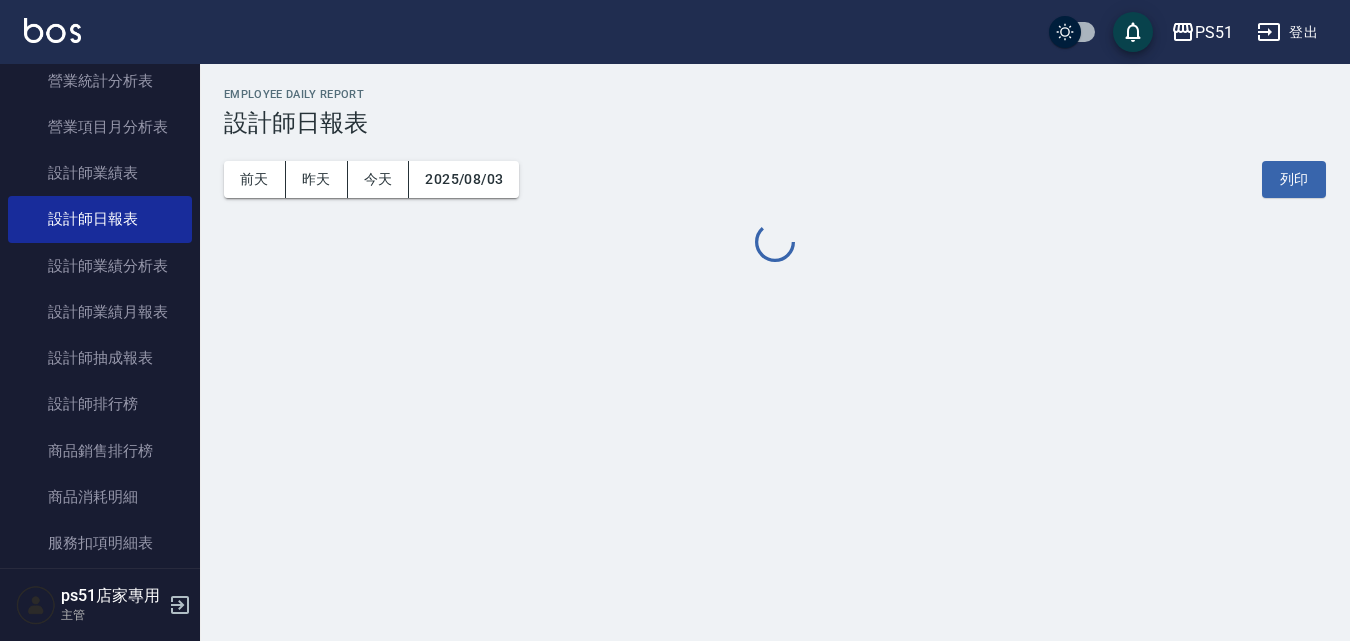 scroll, scrollTop: 0, scrollLeft: 0, axis: both 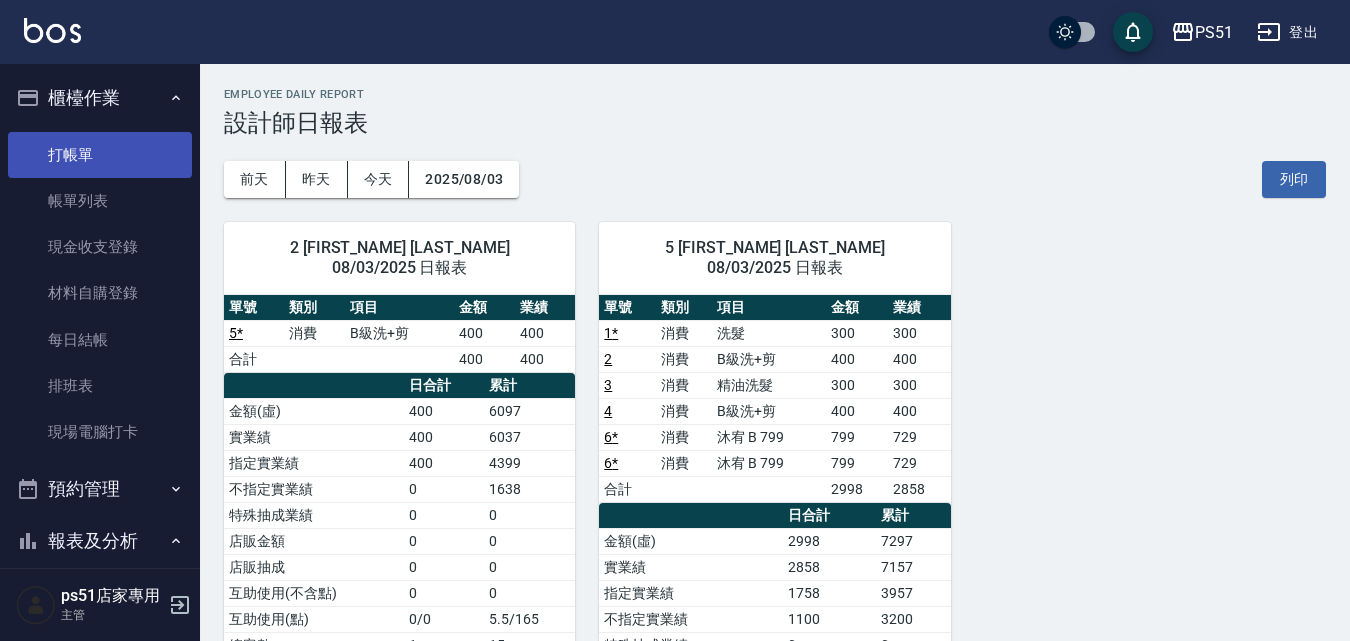 click on "打帳單" at bounding box center [100, 155] 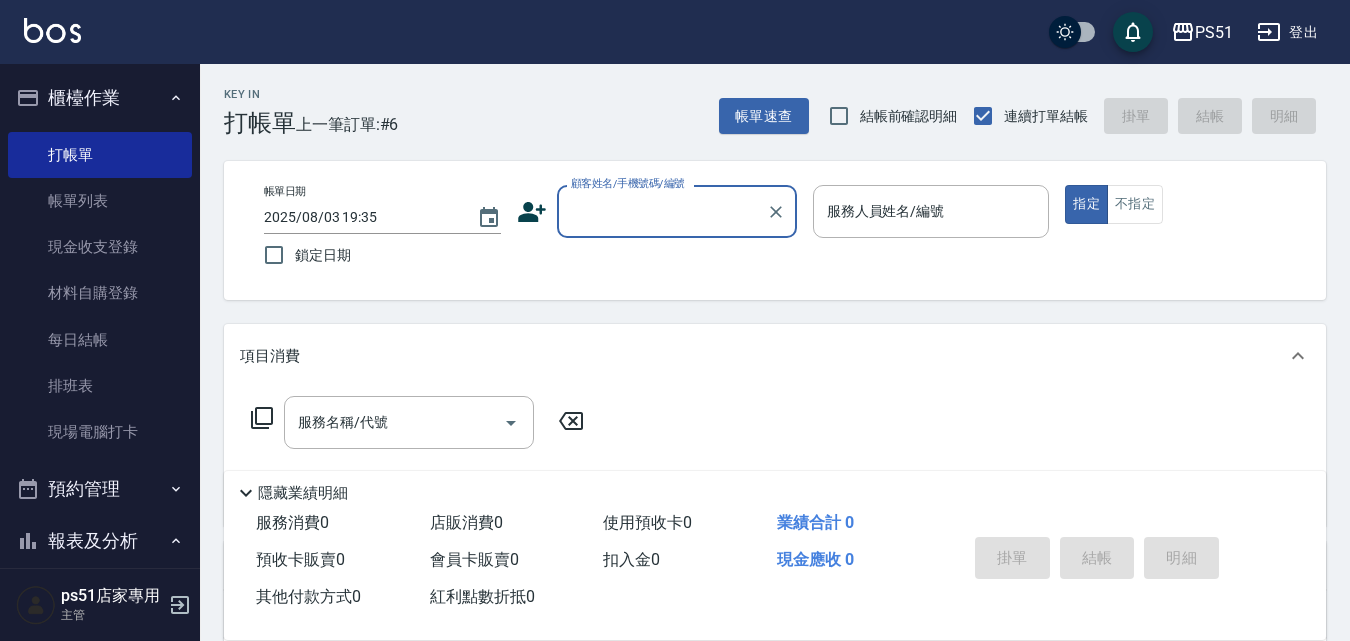 drag, startPoint x: 672, startPoint y: 200, endPoint x: 669, endPoint y: 216, distance: 16.27882 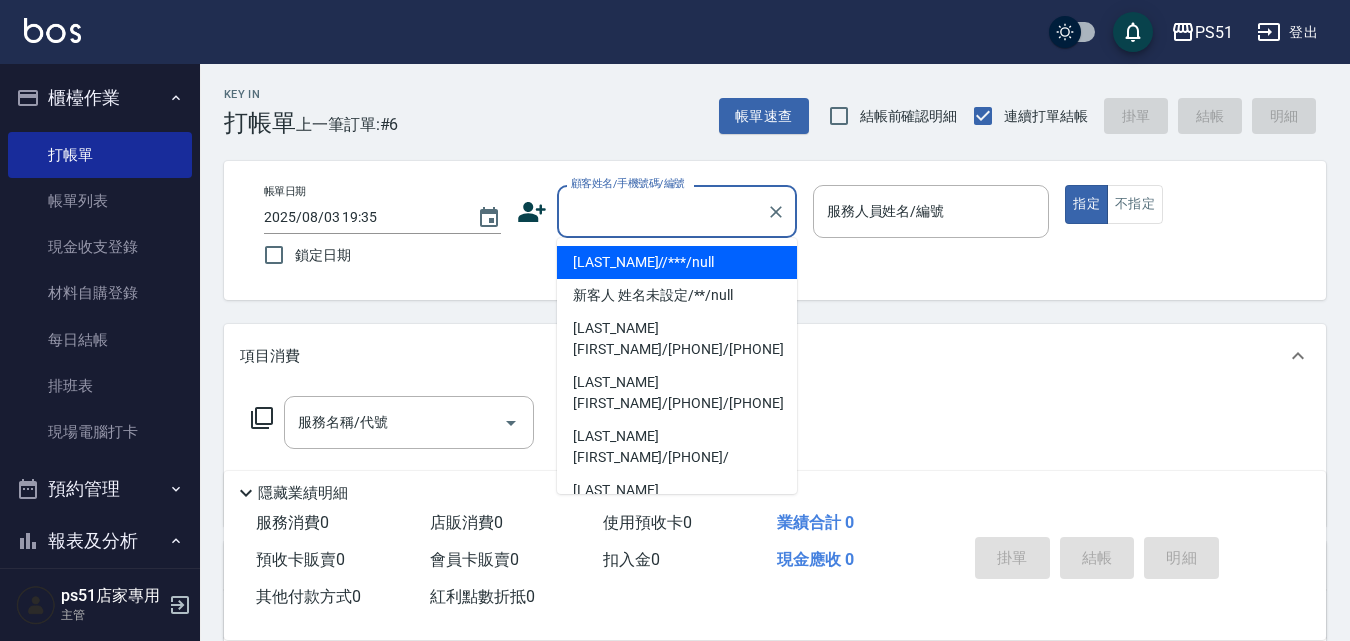 click on "[LAST_NAME]//***/null" at bounding box center (677, 262) 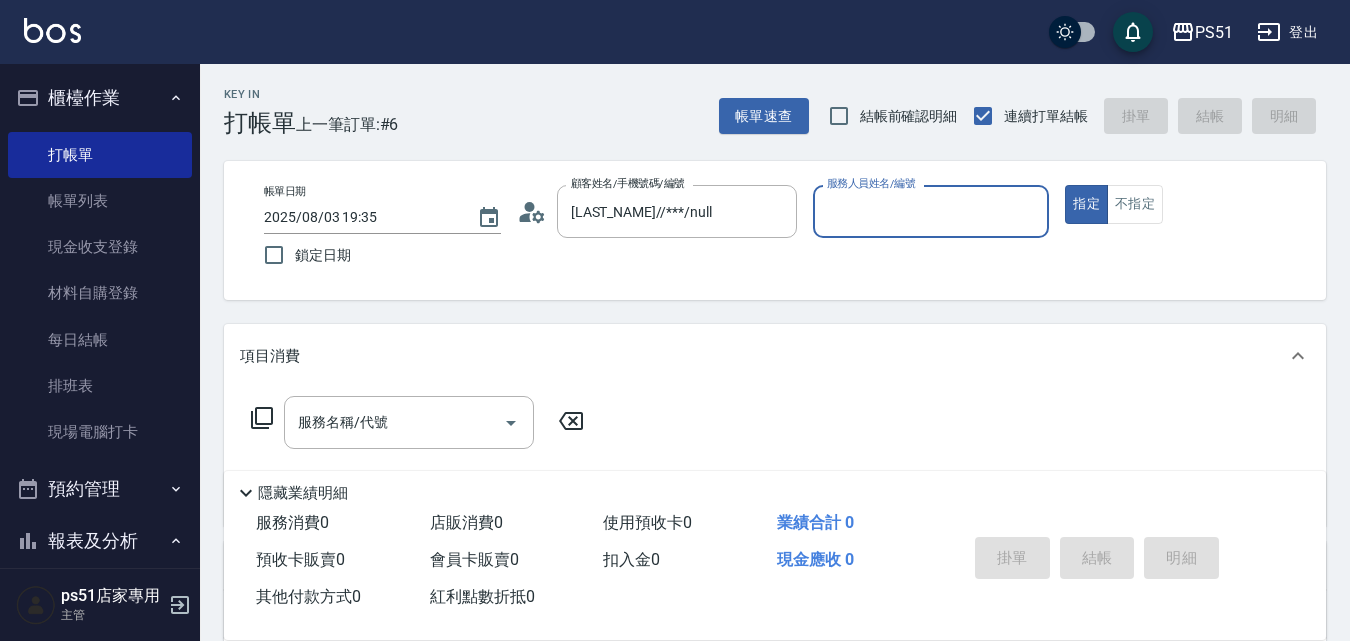 click on "服務人員姓名/編號" at bounding box center [931, 211] 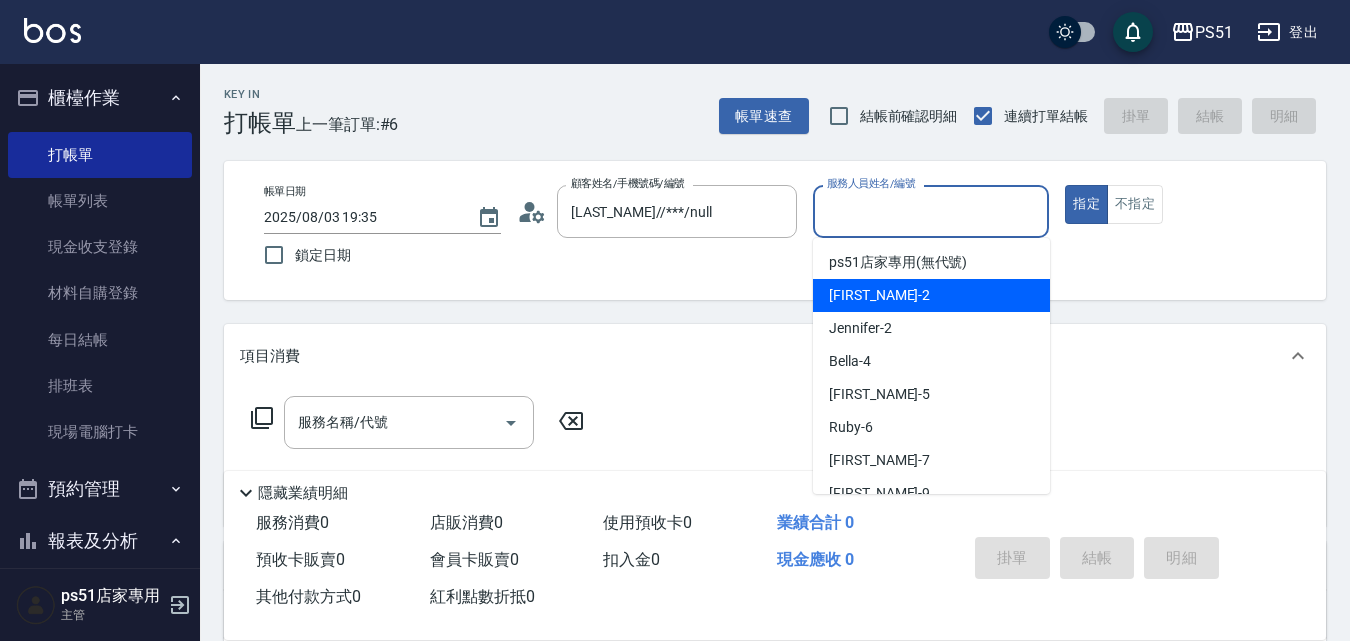 click on "[FIRST_NAME] -2" at bounding box center (931, 295) 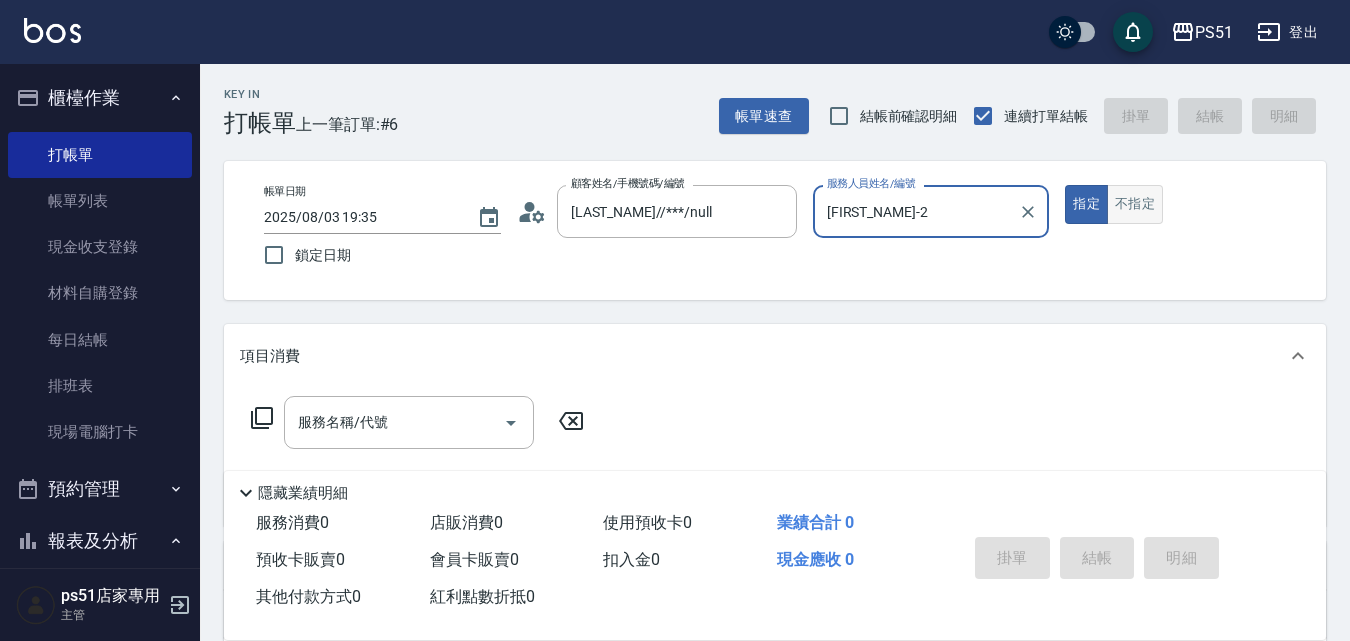 click on "不指定" at bounding box center [1135, 204] 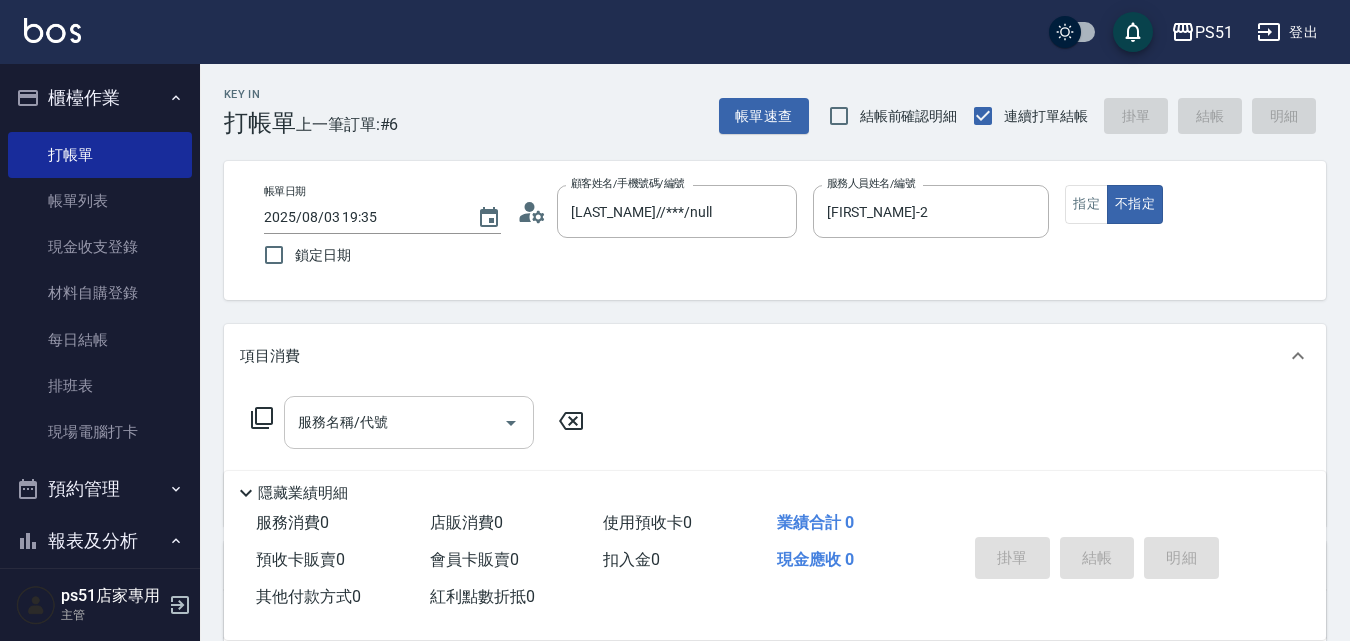 drag, startPoint x: 497, startPoint y: 405, endPoint x: 491, endPoint y: 416, distance: 12.529964 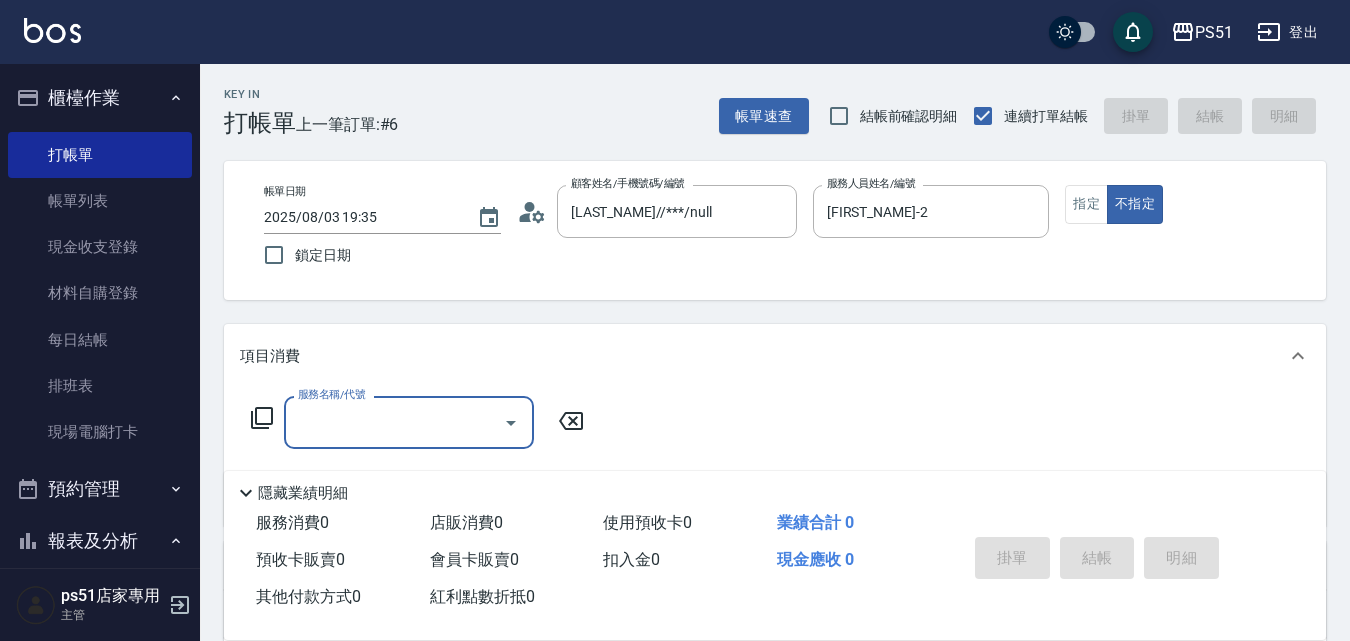 click on "服務名稱/代號" at bounding box center [394, 422] 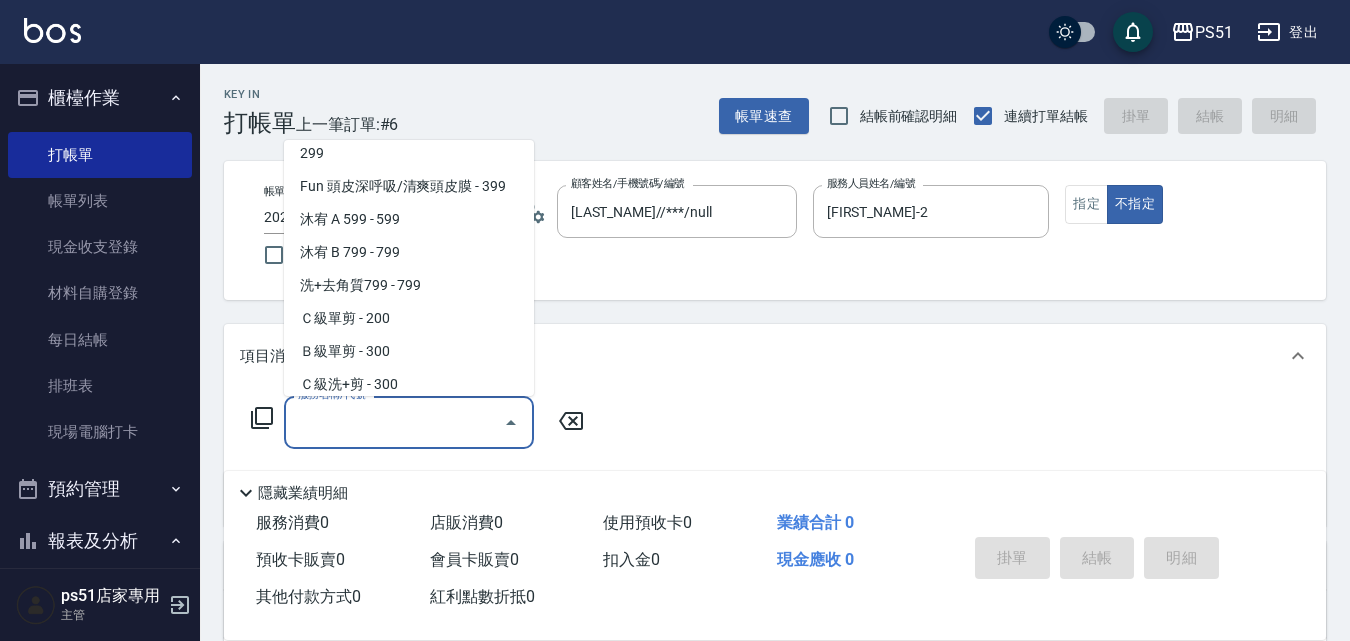 scroll, scrollTop: 467, scrollLeft: 0, axis: vertical 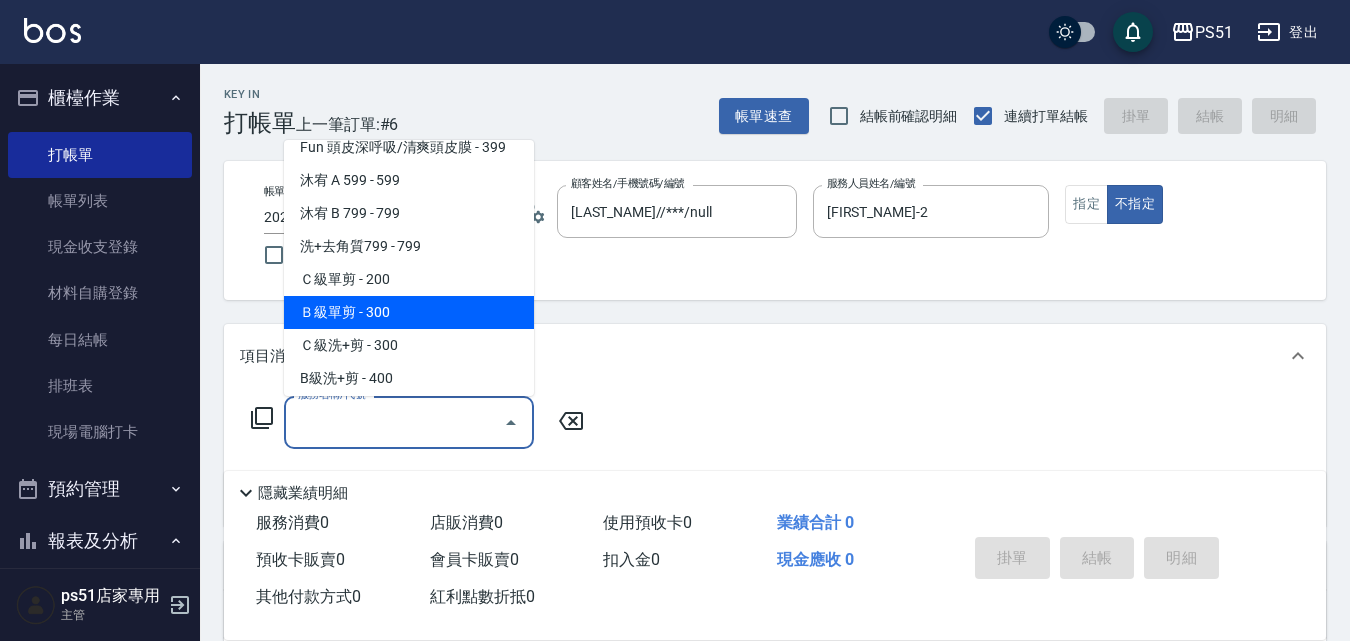 click on "Ｂ級單剪 - 300" at bounding box center [409, 312] 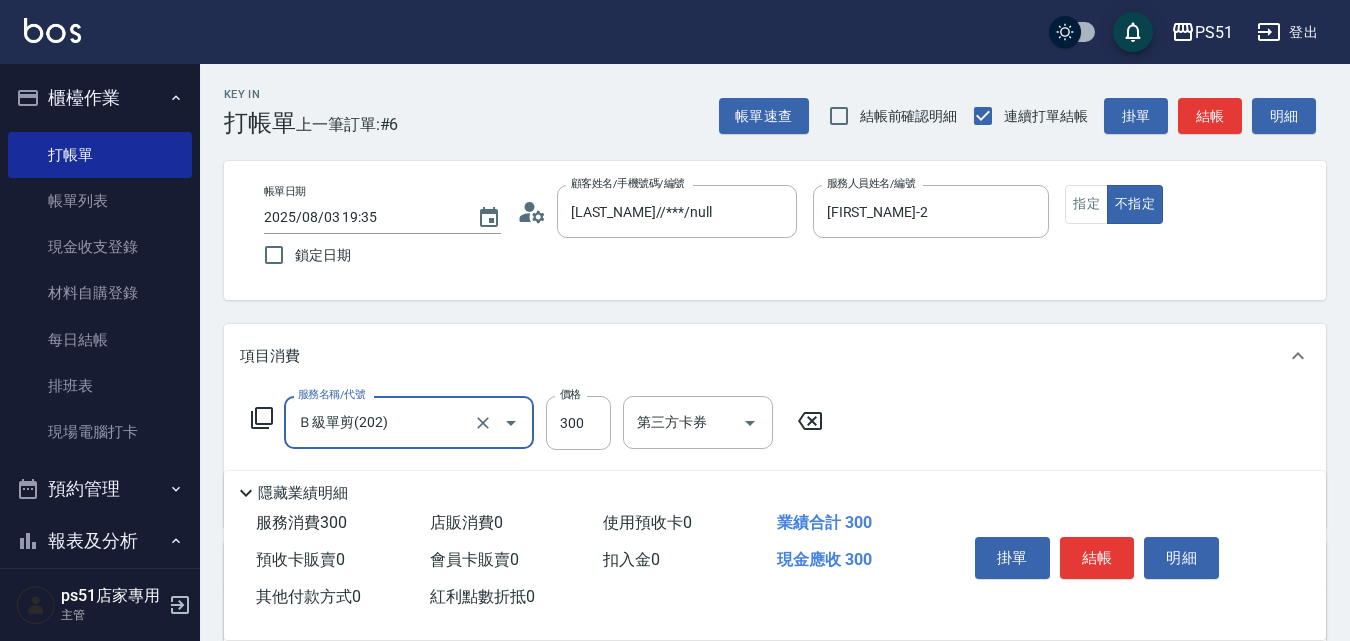 type on "Ｂ級單剪(202)" 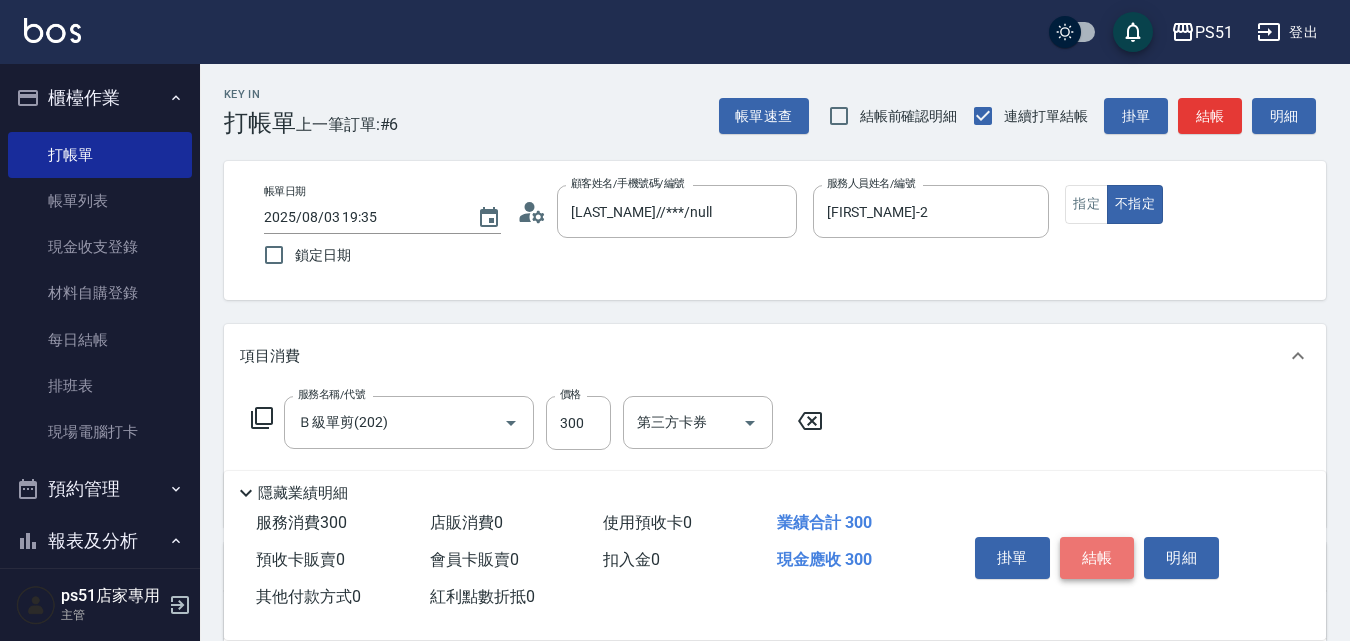 click on "結帳" at bounding box center (1097, 558) 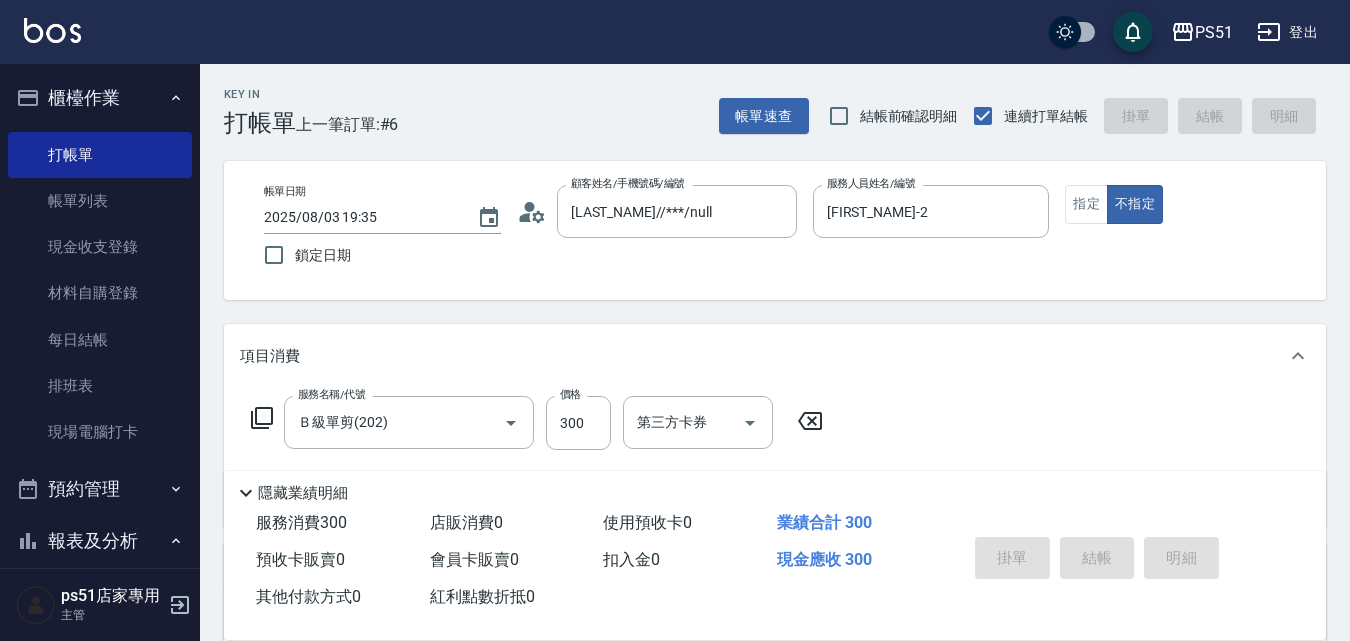 type on "2025/08/03 19:37" 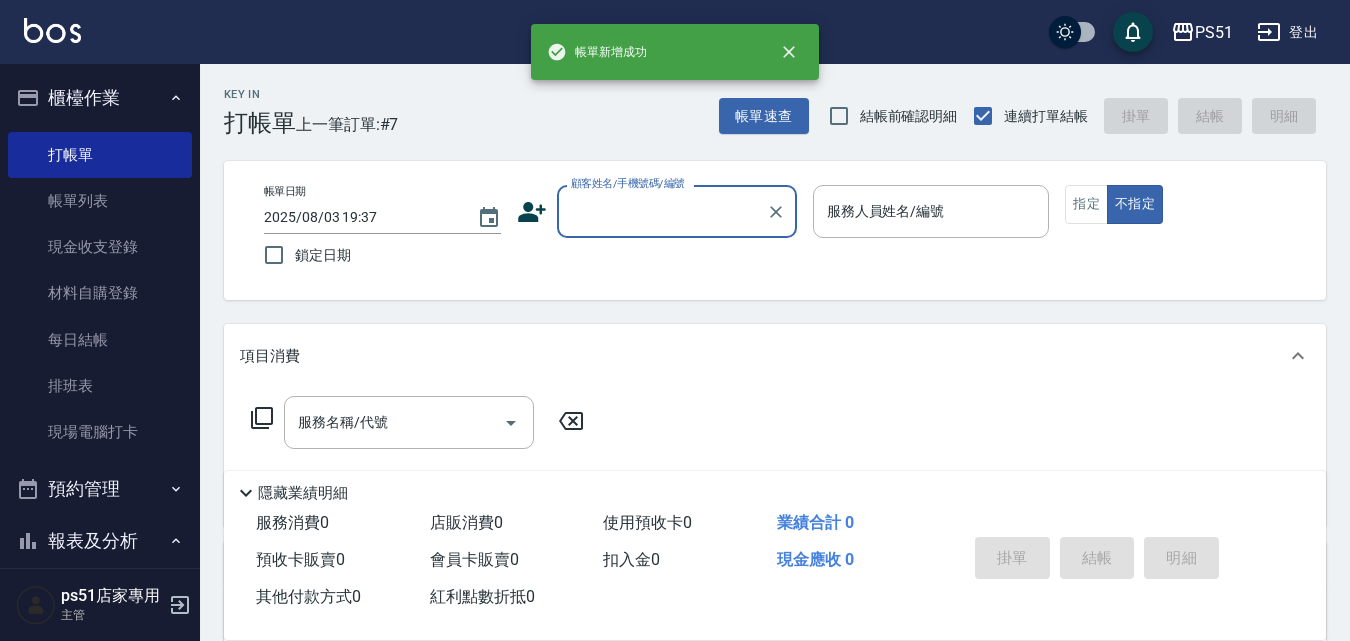 click on "顧客姓名/手機號碼/編號" at bounding box center (662, 211) 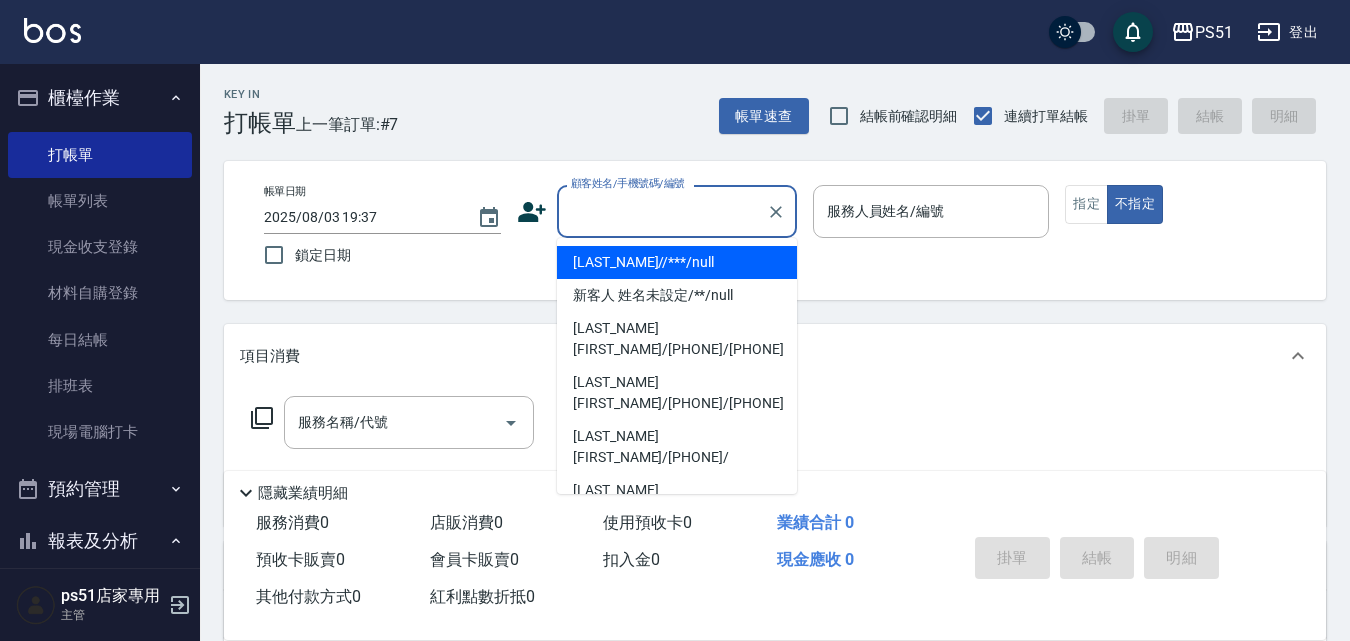 click on "[LAST_NAME]//***/null" at bounding box center (677, 262) 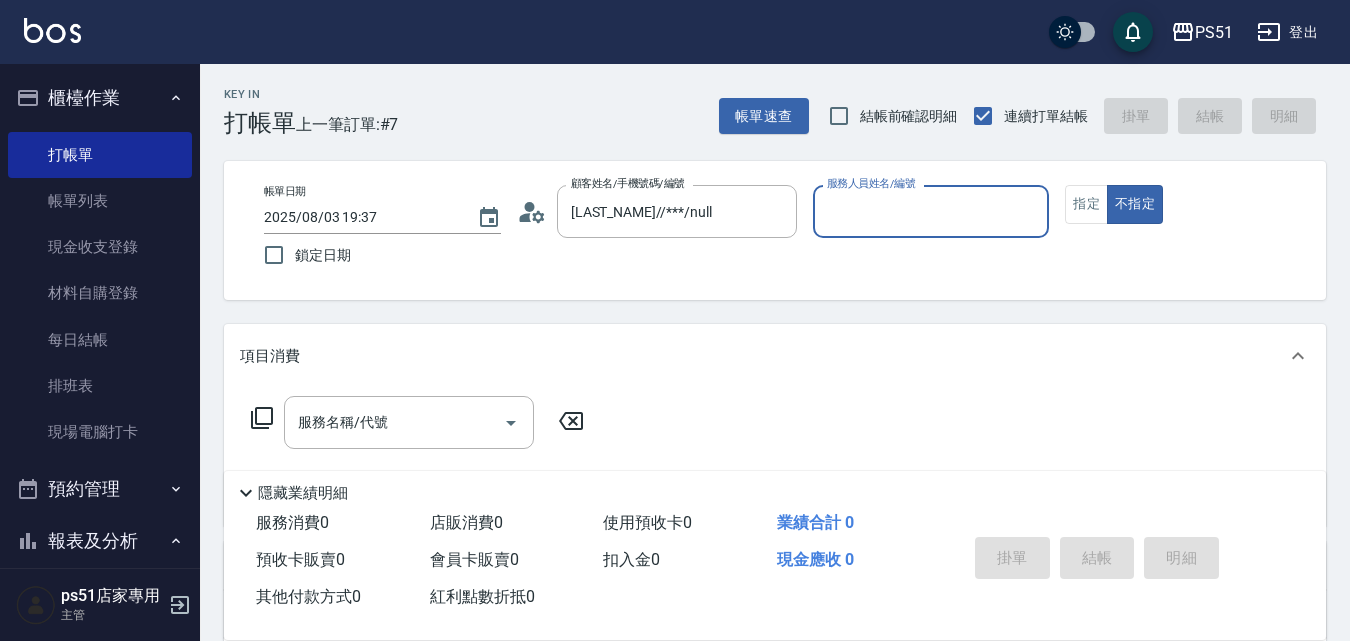 click on "服務人員姓名/編號" at bounding box center (931, 211) 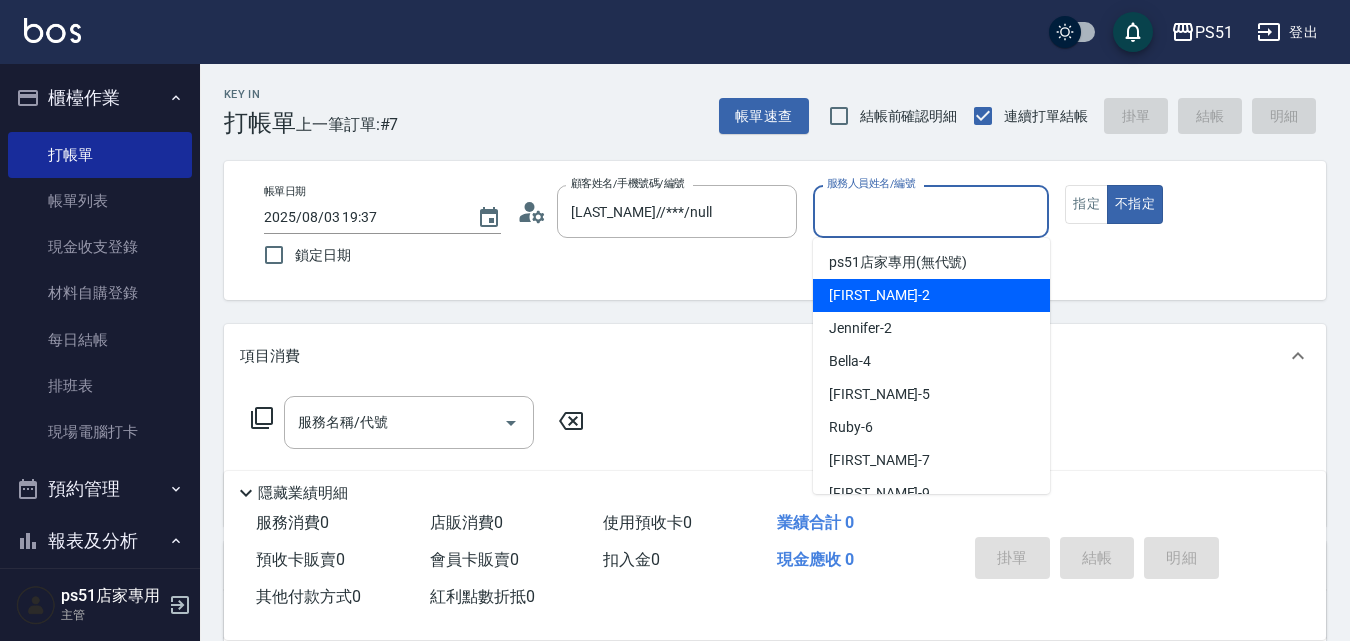 click on "[FIRST_NAME] -2" at bounding box center (931, 295) 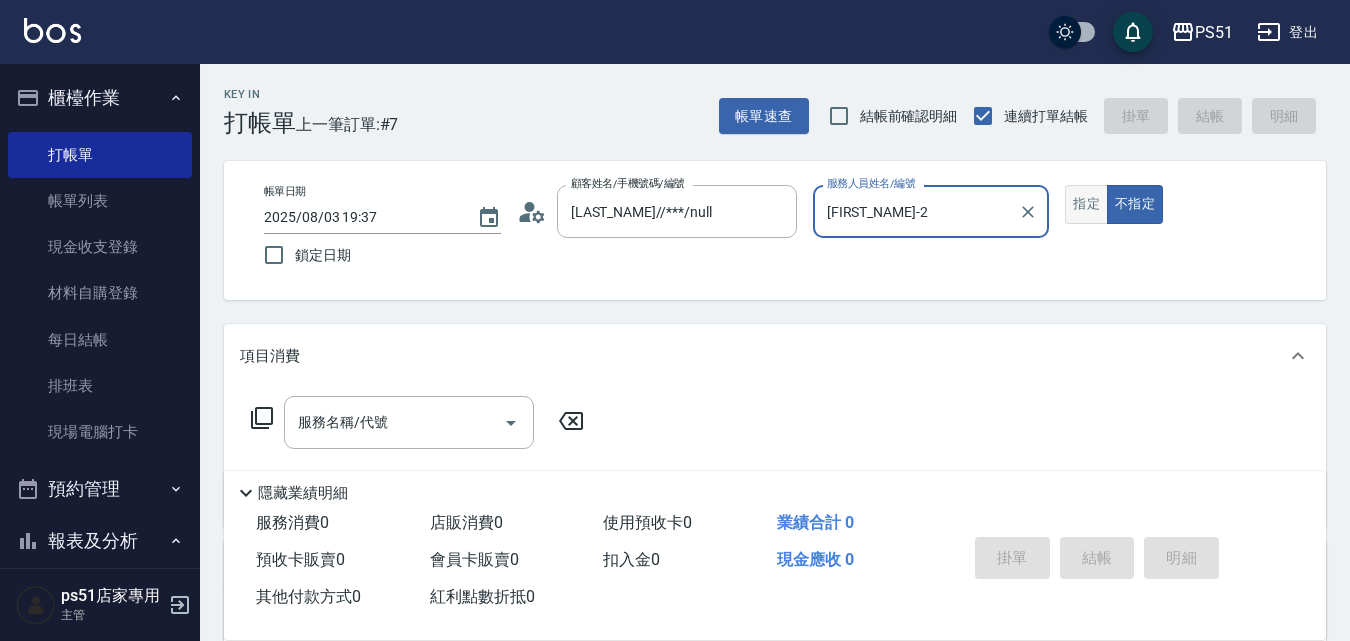 click on "指定" at bounding box center (1086, 204) 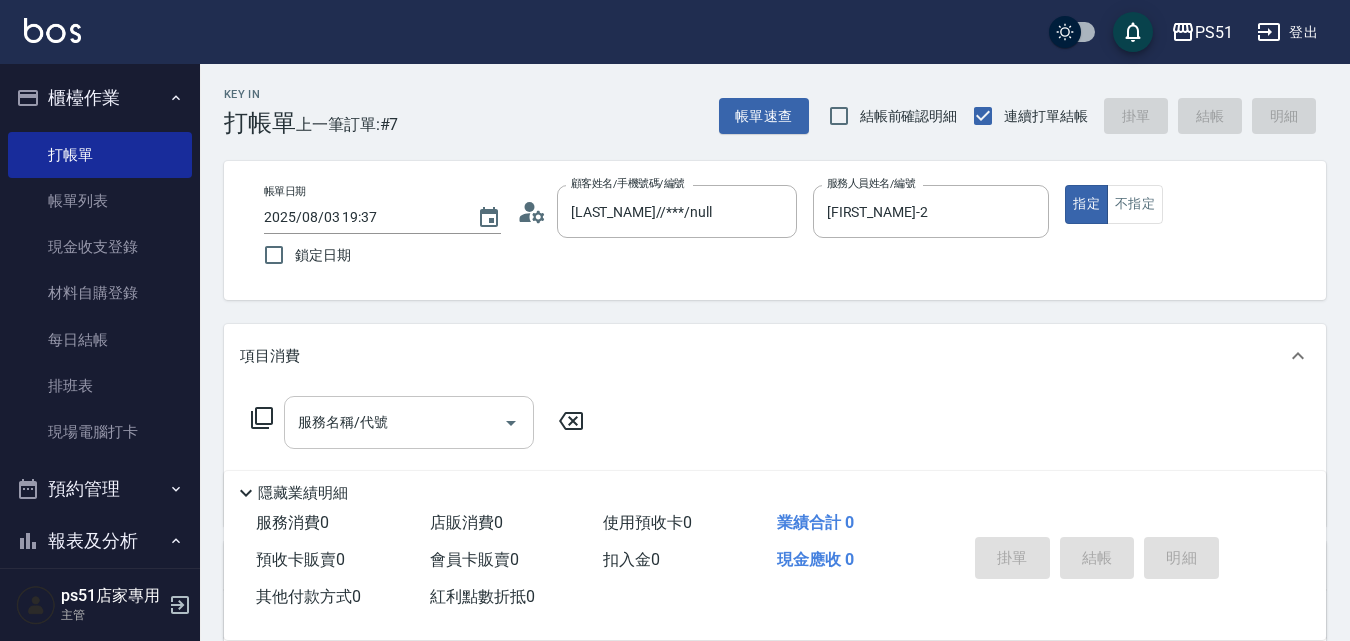 click 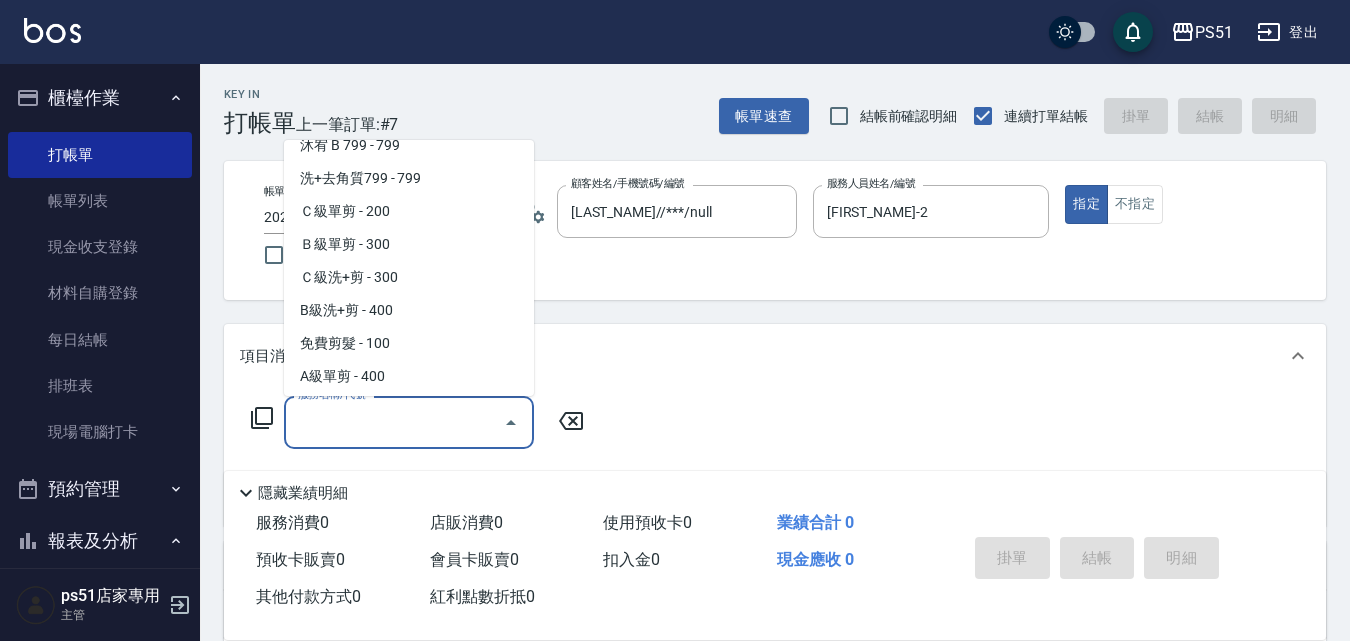 scroll, scrollTop: 700, scrollLeft: 0, axis: vertical 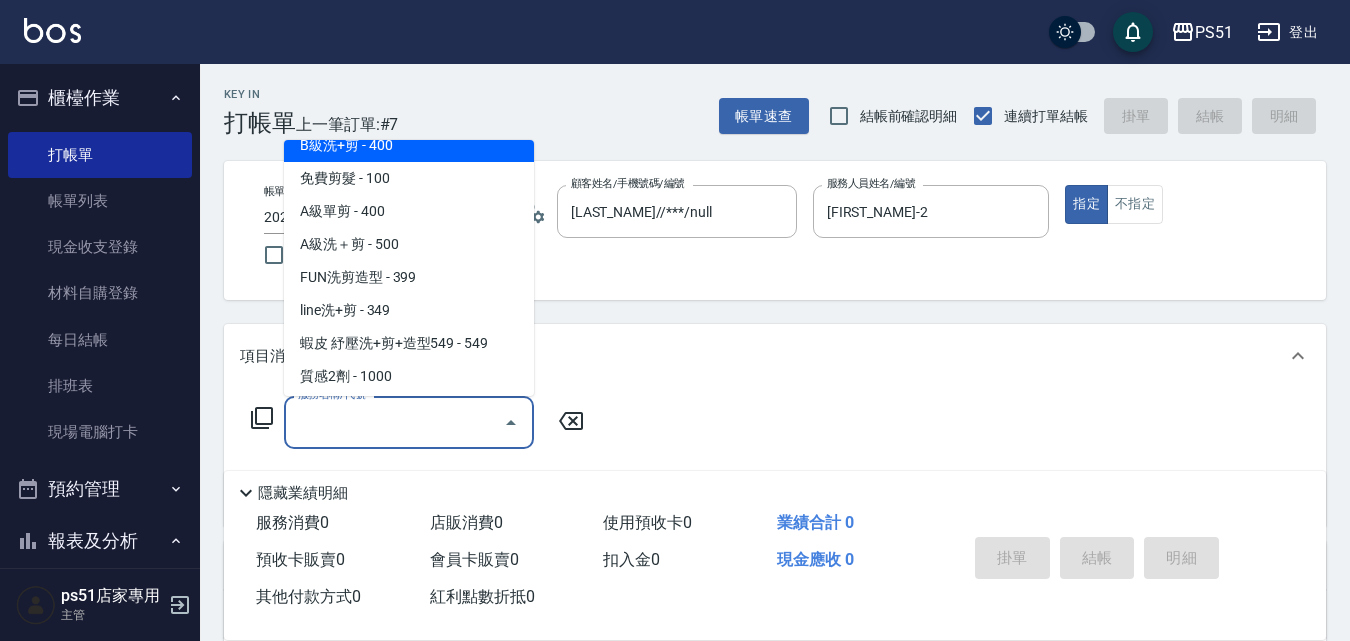 click on "B級洗+剪 - 400" at bounding box center (409, 145) 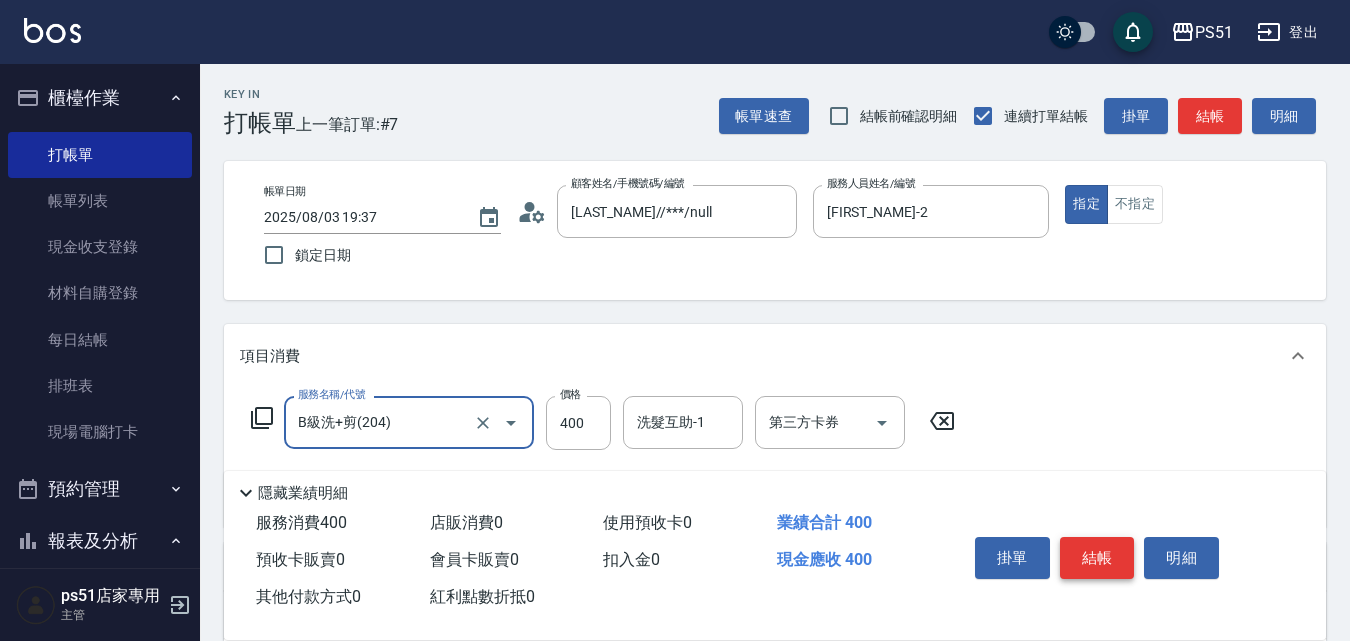 click on "結帳" at bounding box center [1097, 558] 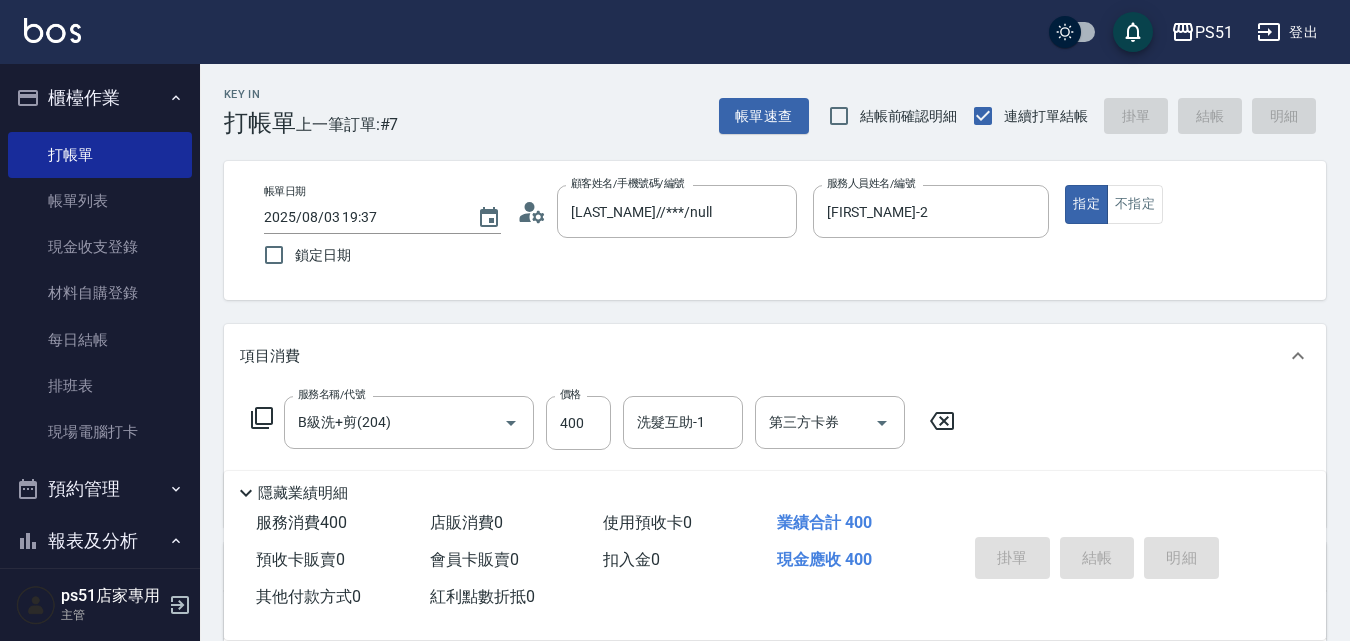 type 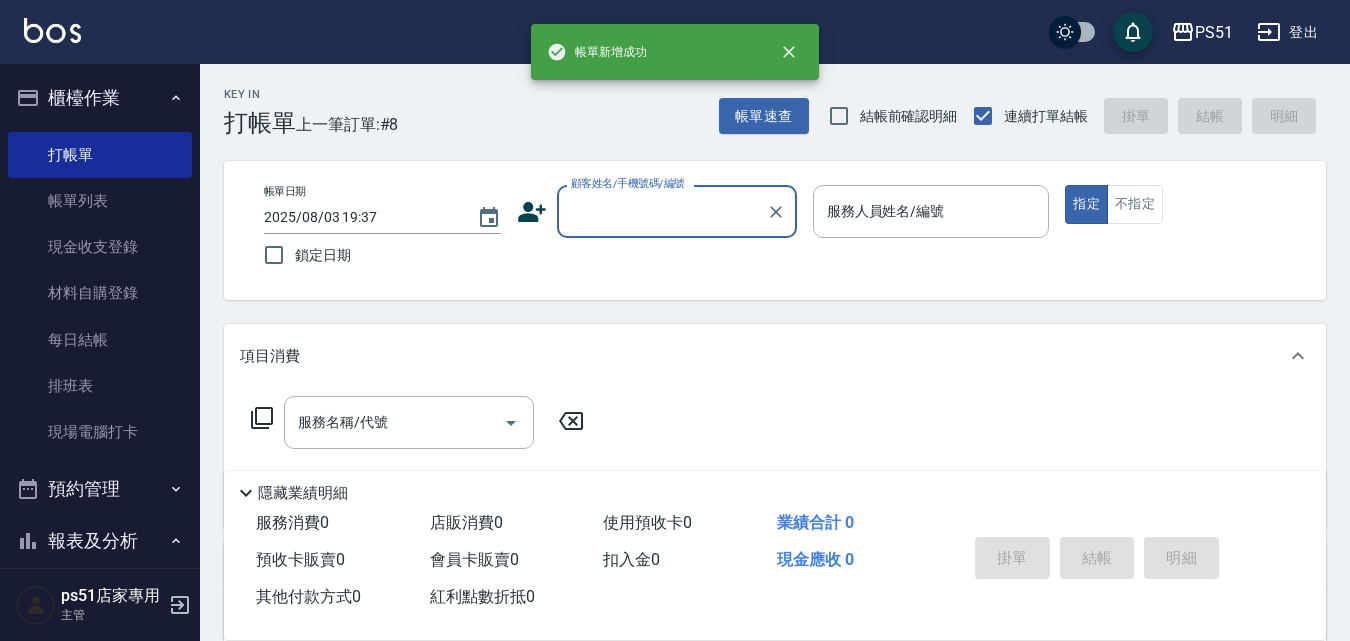 click on "顧客姓名/手機號碼/編號" at bounding box center [662, 211] 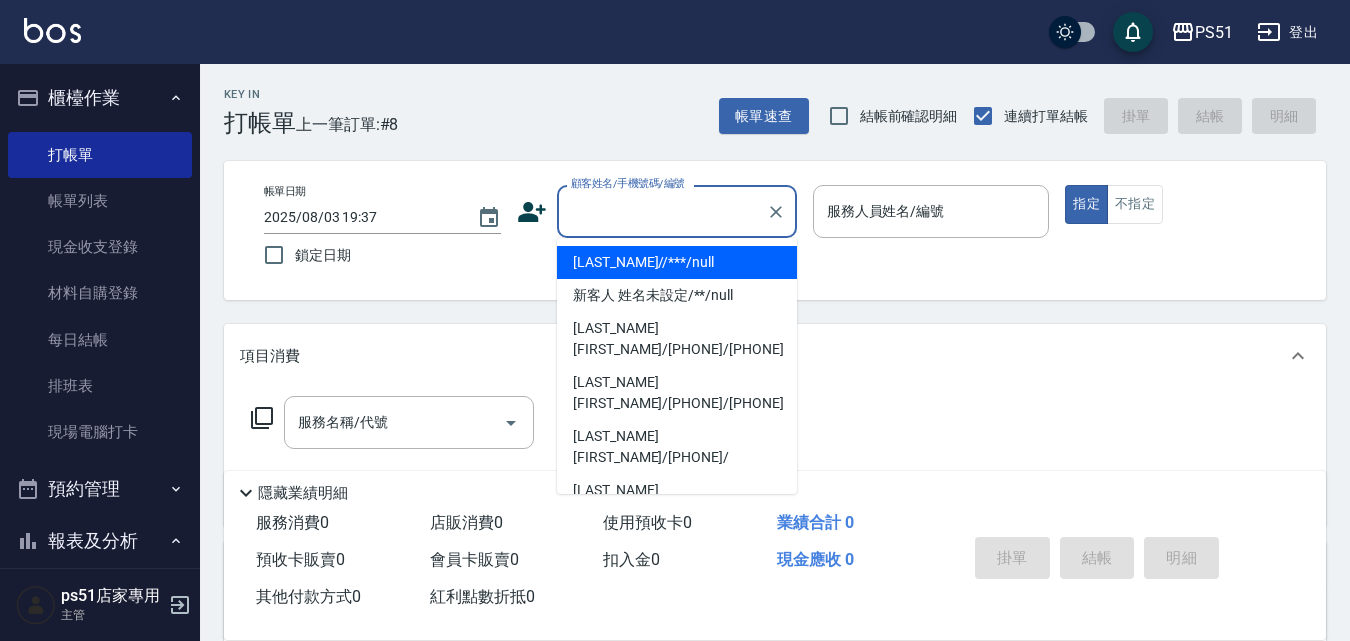 click on "[LAST_NAME]//***/null" at bounding box center (677, 262) 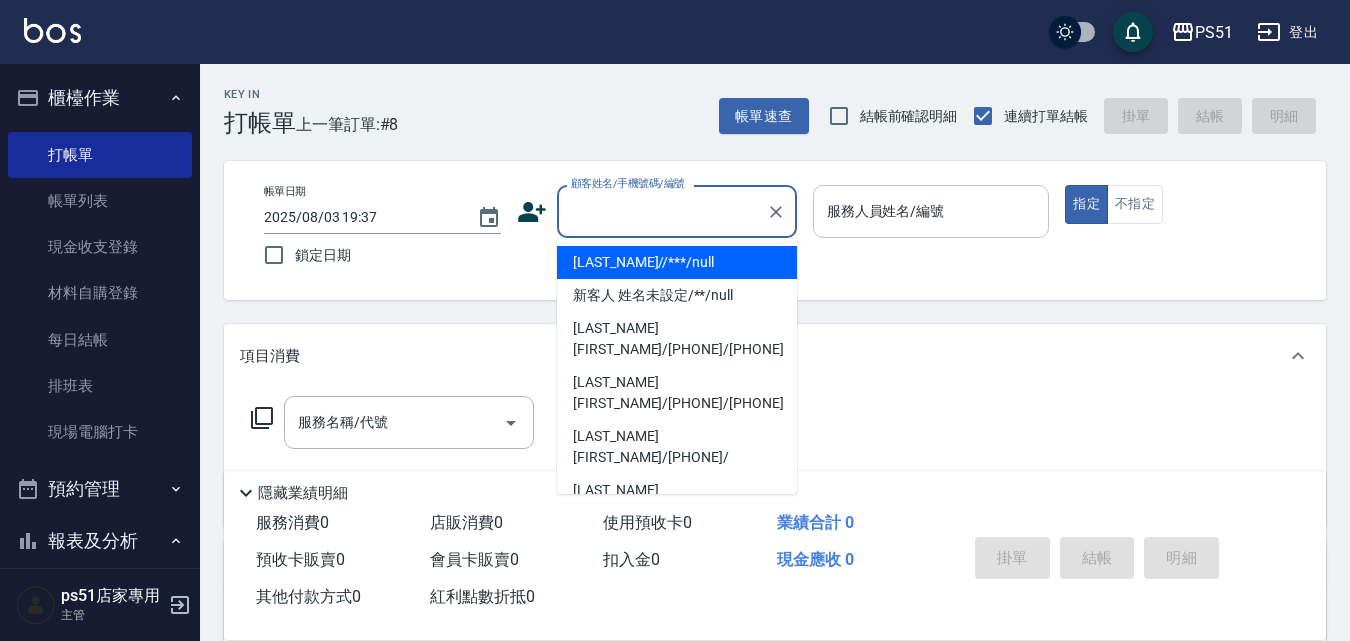 type on "[LAST_NAME]//***/null" 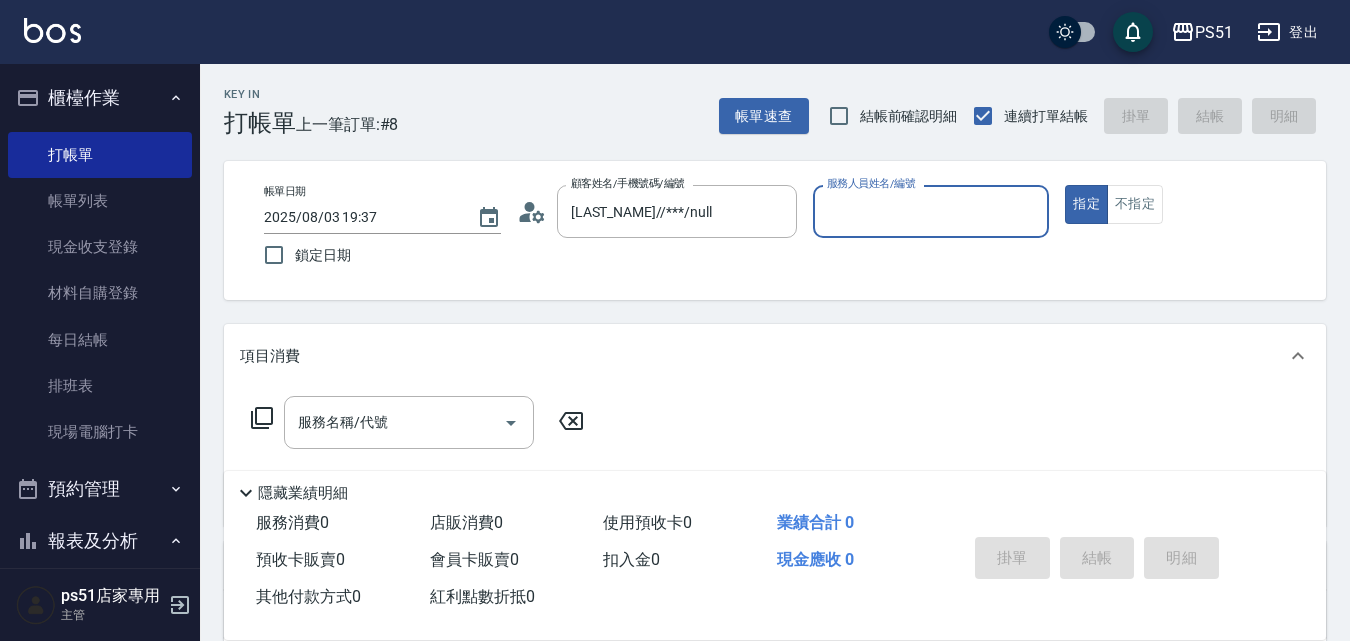 click on "服務人員姓名/編號" at bounding box center [931, 211] 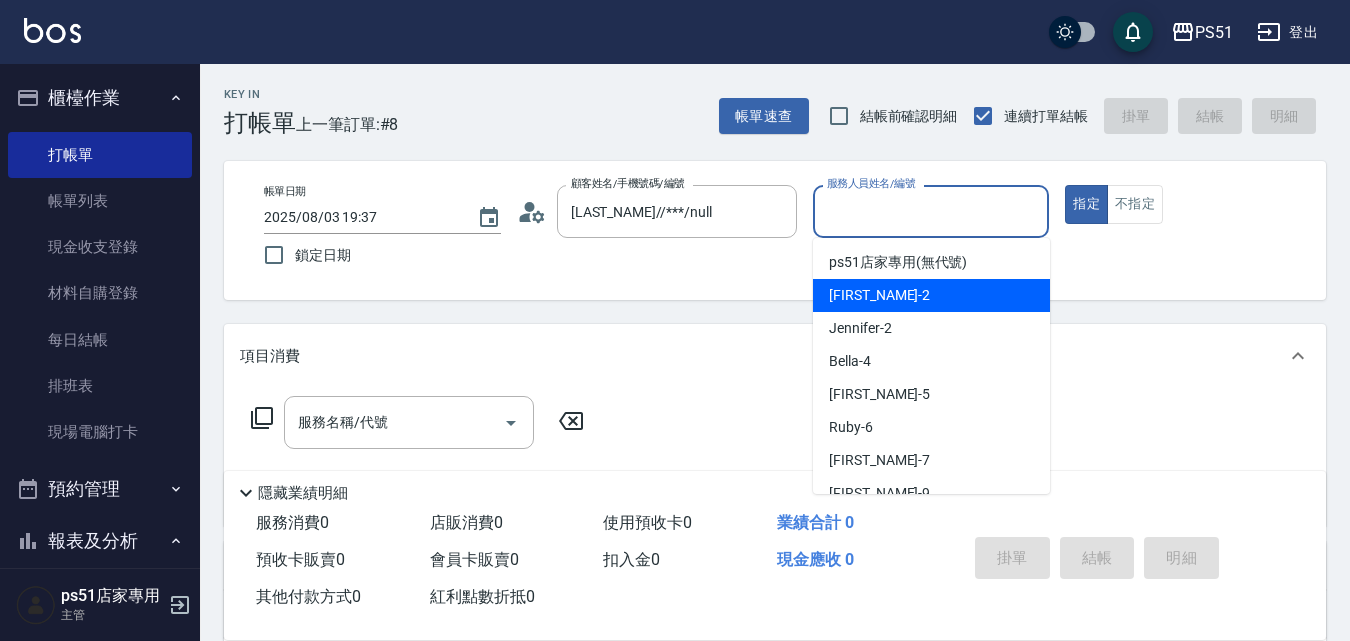 click on "[FIRST_NAME] -2" at bounding box center (931, 295) 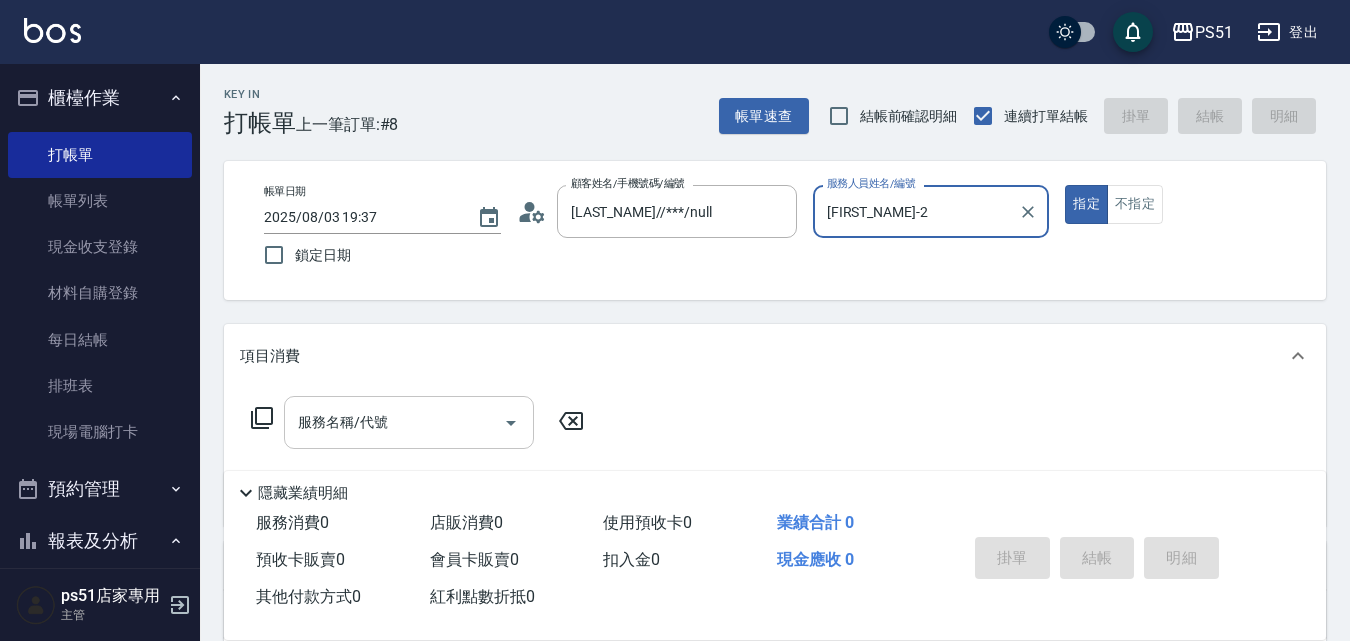 click on "服務名稱/代號" at bounding box center (394, 422) 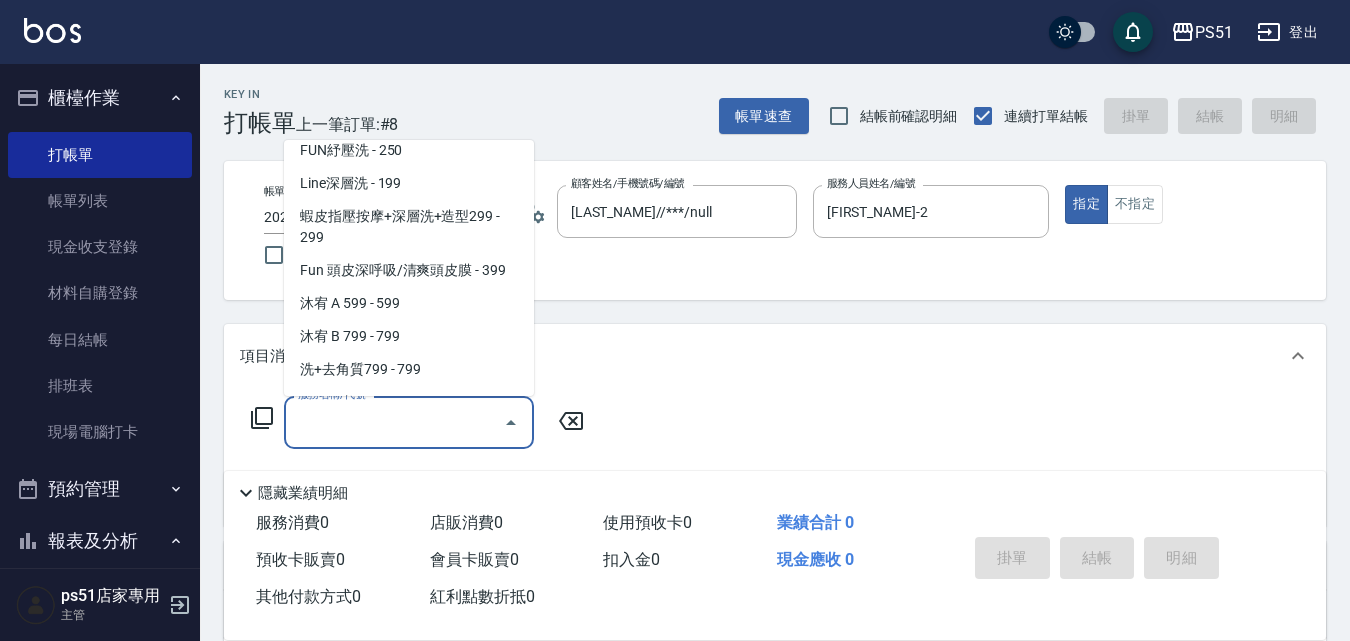 scroll, scrollTop: 467, scrollLeft: 0, axis: vertical 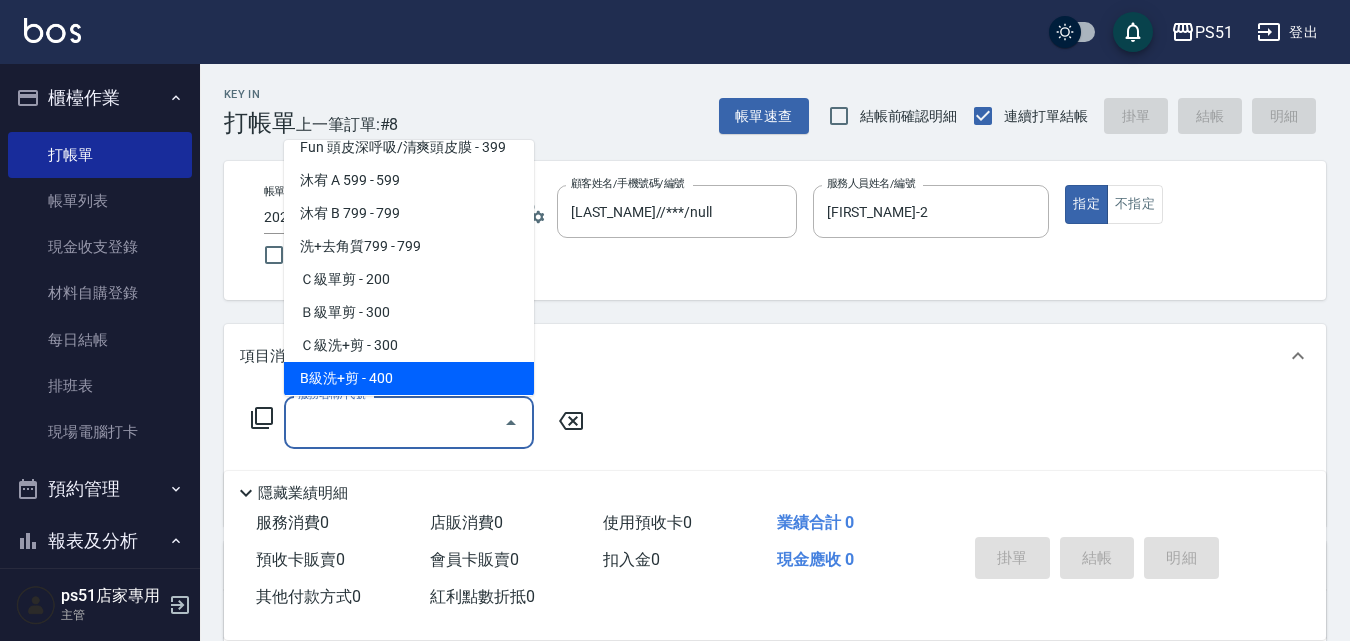 click on "B級洗+剪 - 400" at bounding box center [409, 378] 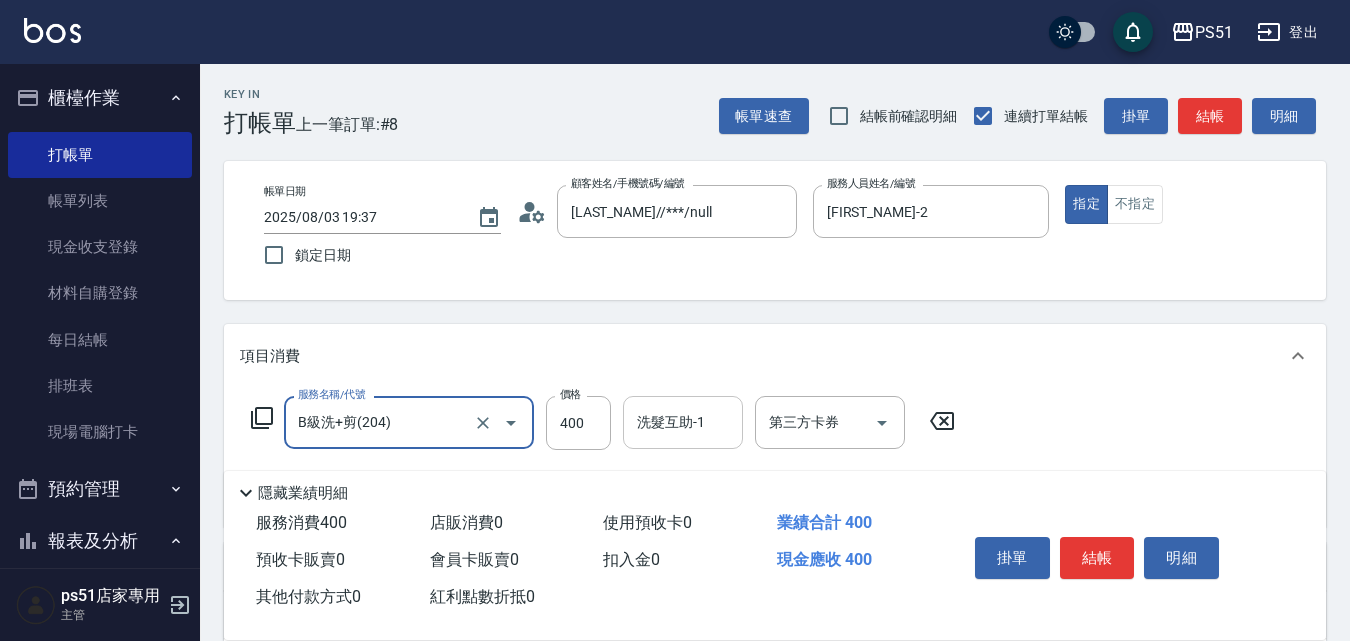 click on "洗髮互助-1 洗髮互助-1" at bounding box center [683, 422] 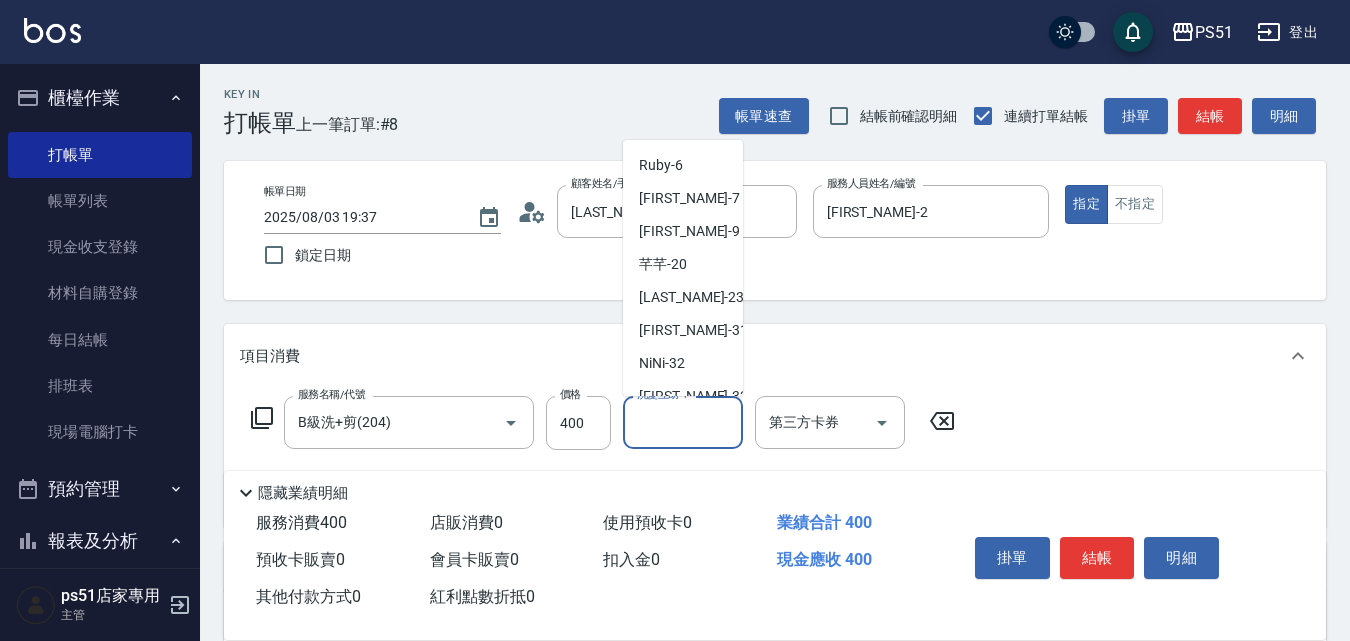 scroll, scrollTop: 142, scrollLeft: 0, axis: vertical 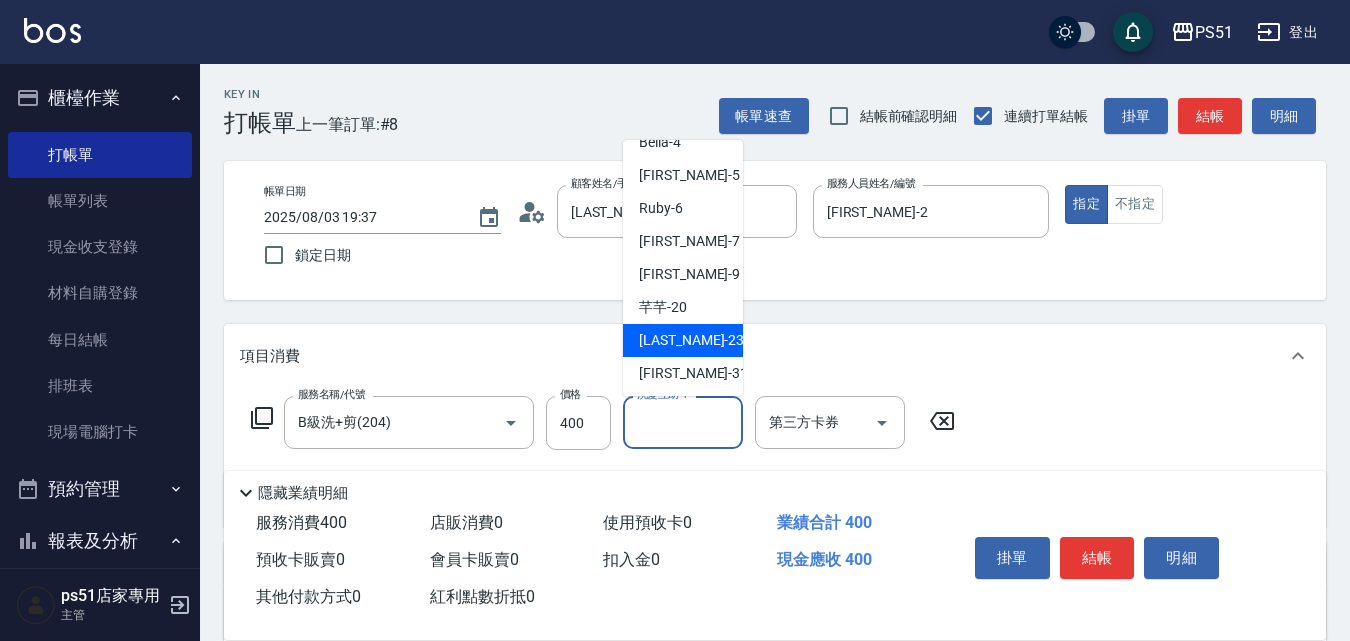 click on "[LAST_NAME] -23" at bounding box center (683, 340) 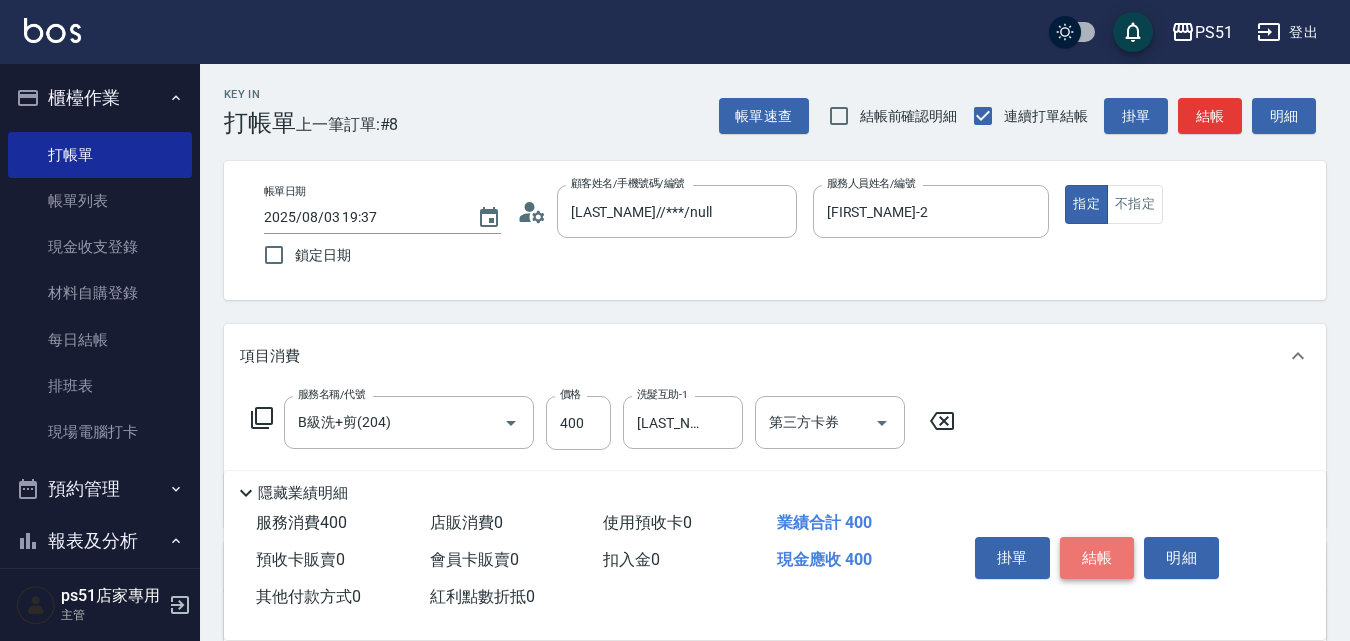 click on "結帳" at bounding box center [1097, 558] 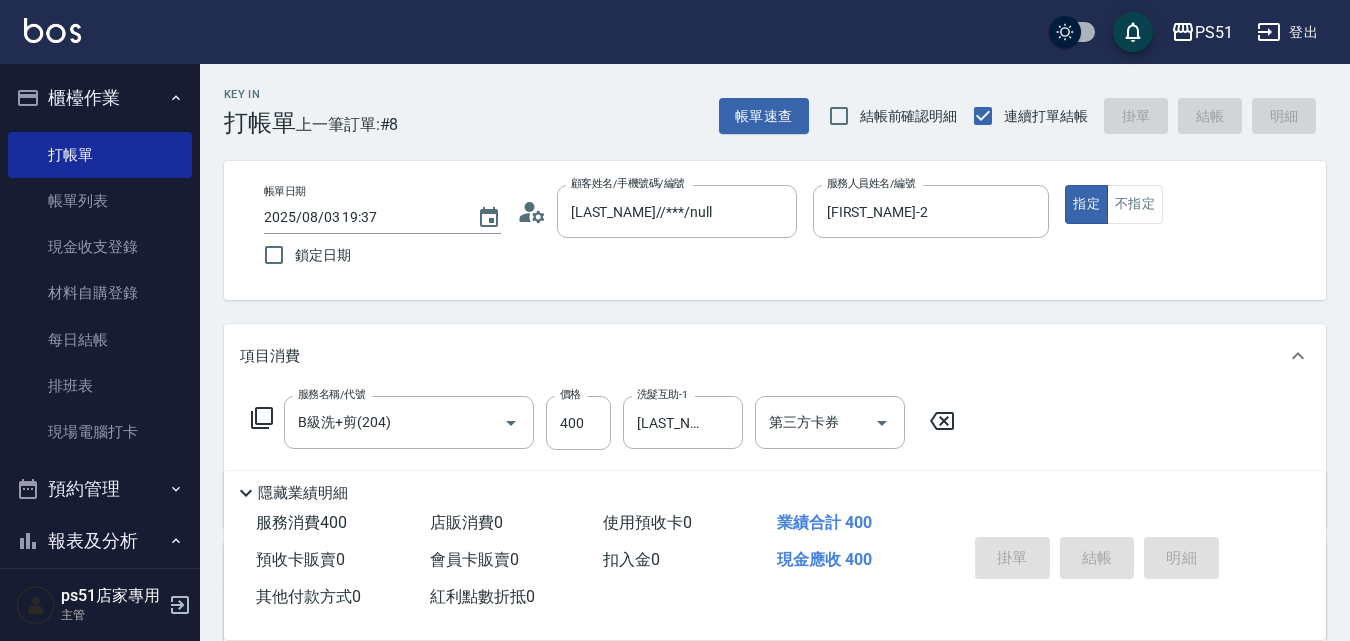 type 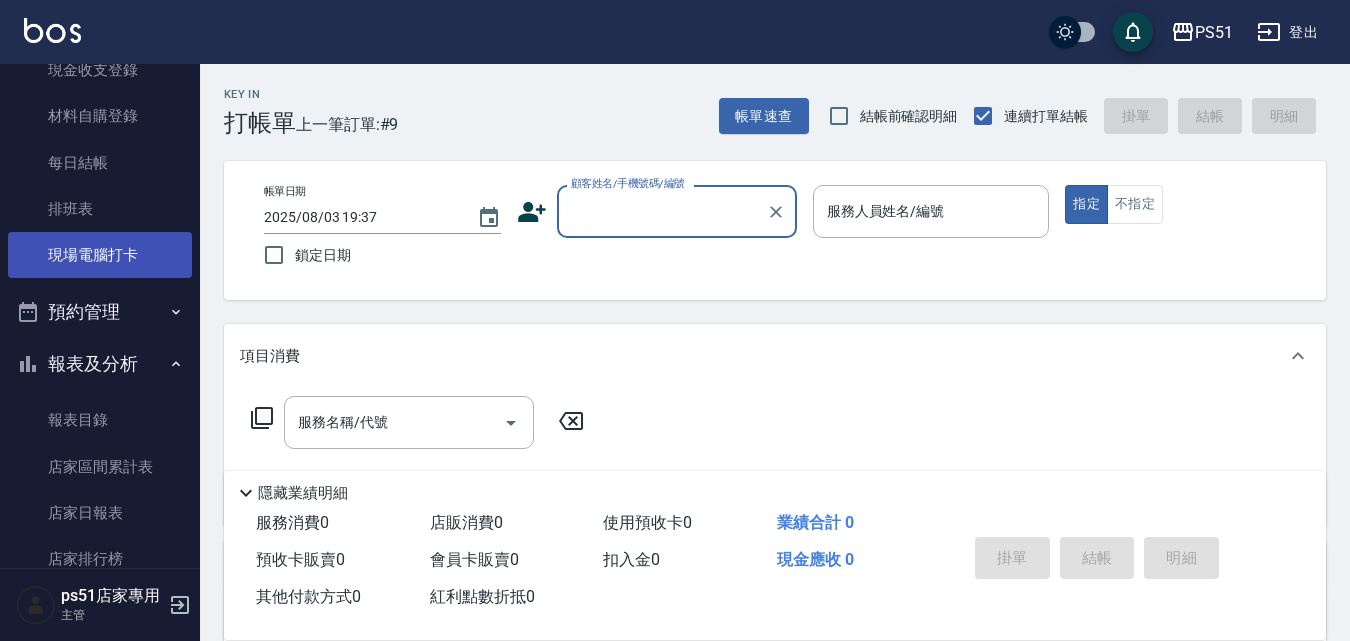 scroll, scrollTop: 233, scrollLeft: 0, axis: vertical 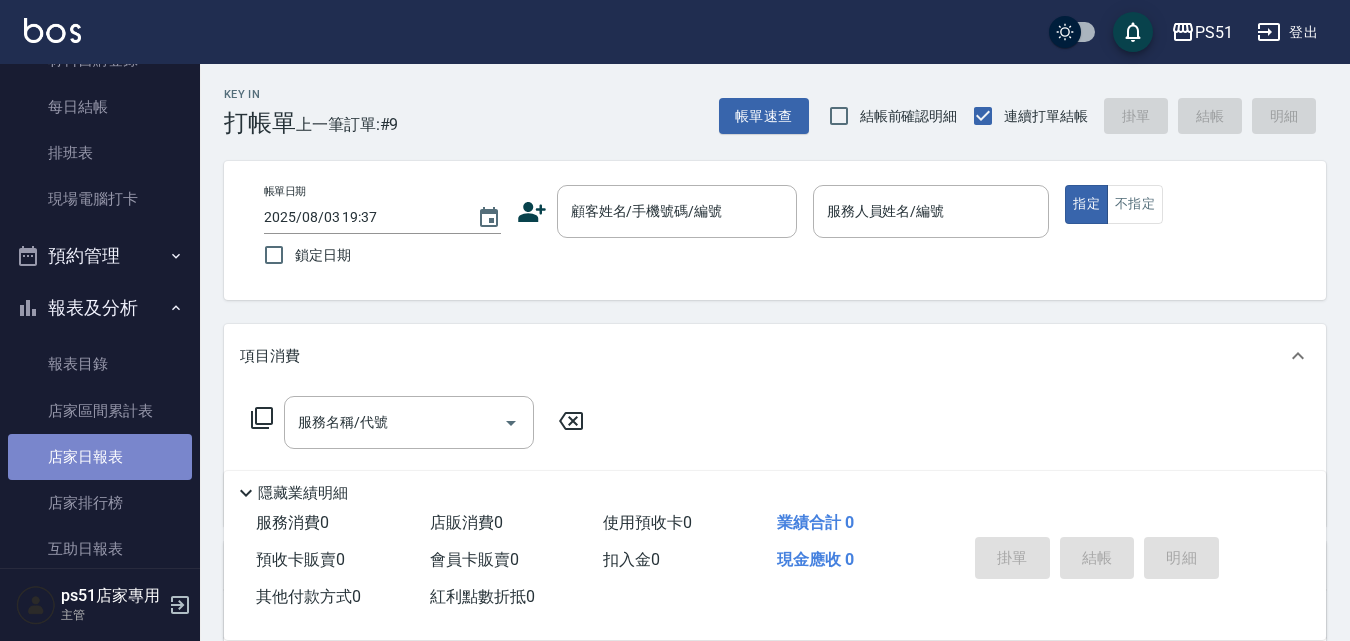 click on "店家日報表" at bounding box center (100, 457) 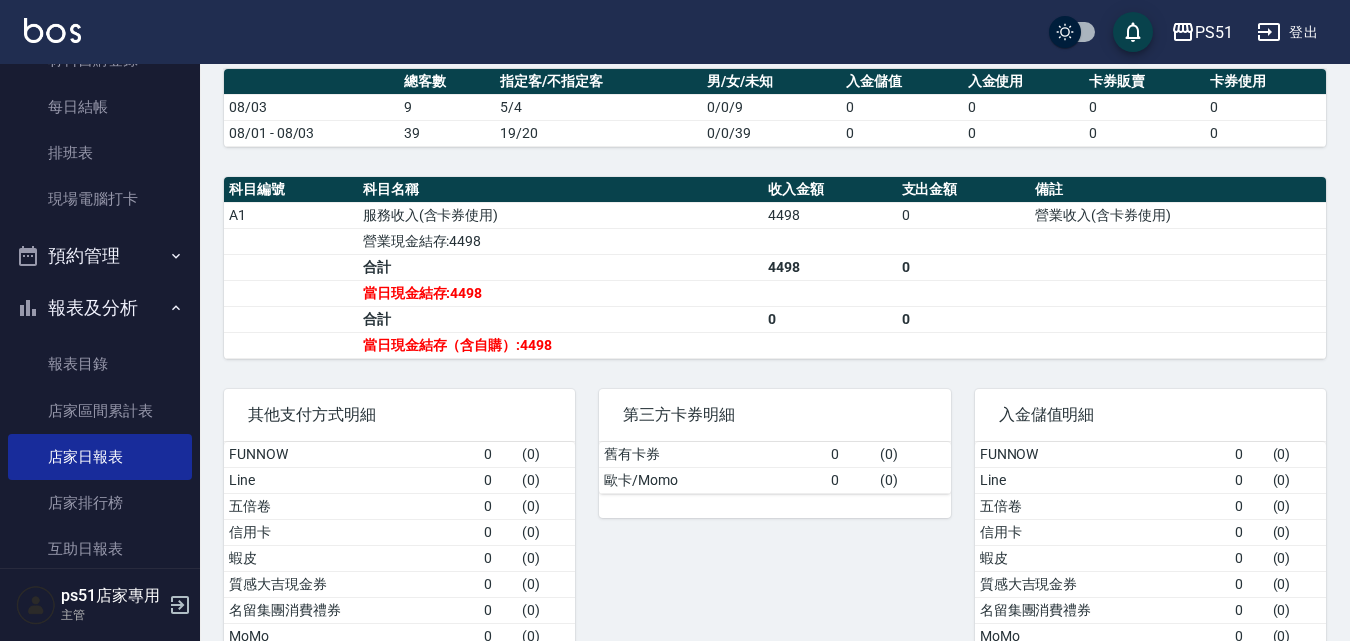 scroll, scrollTop: 540, scrollLeft: 0, axis: vertical 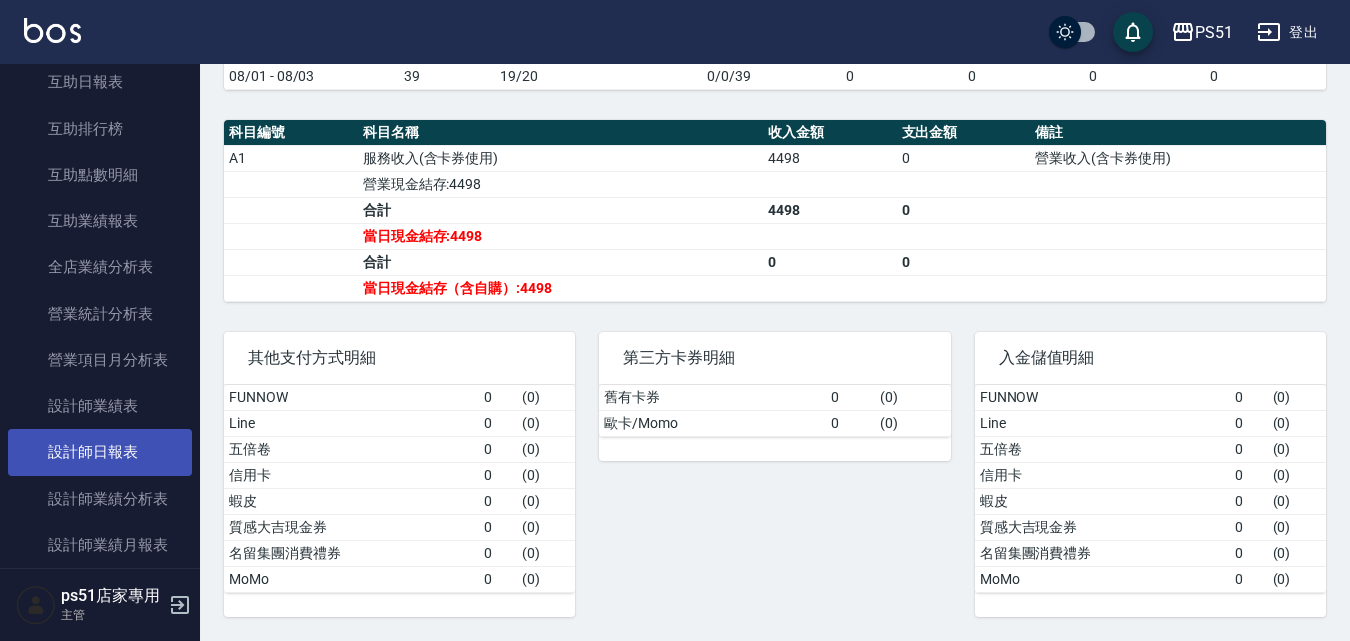 click on "設計師日報表" at bounding box center [100, 452] 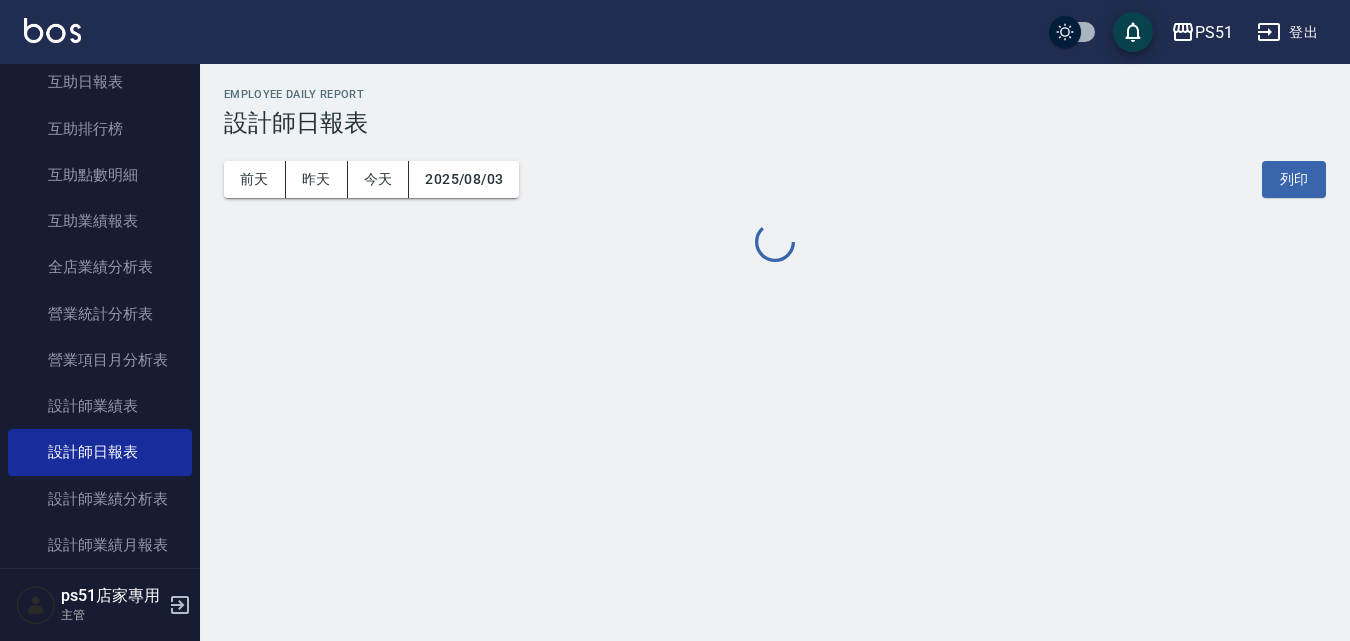 scroll, scrollTop: 0, scrollLeft: 0, axis: both 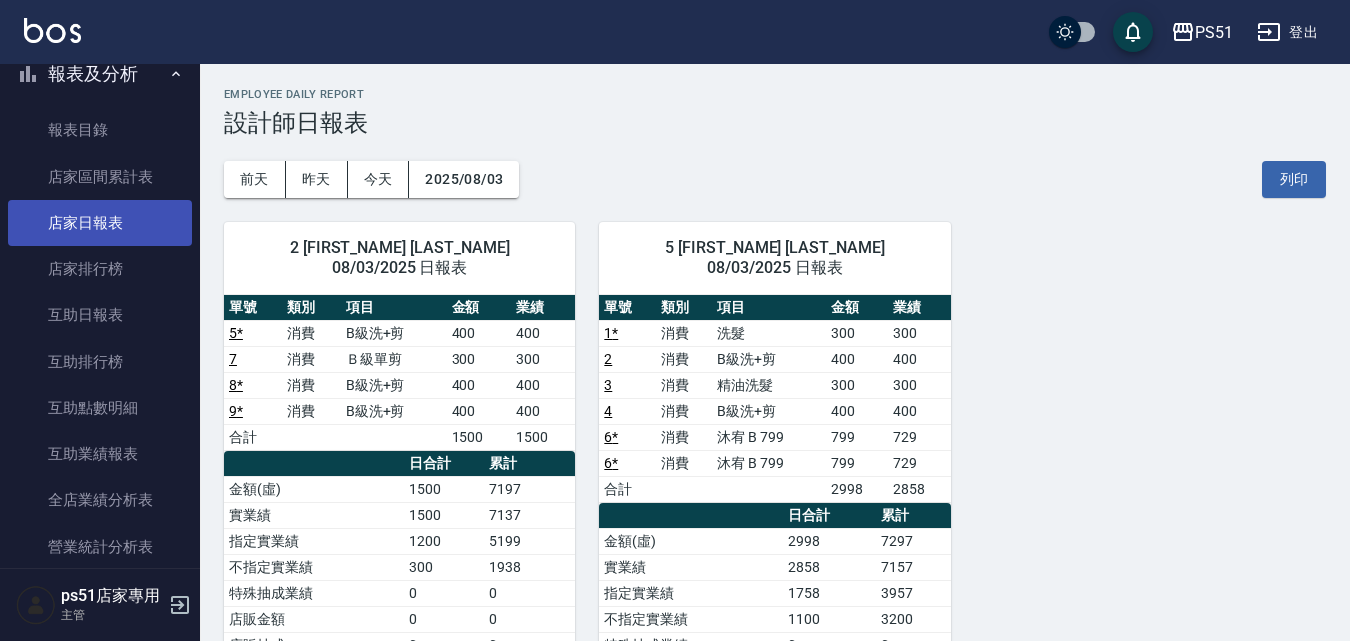 click on "店家日報表" at bounding box center (100, 223) 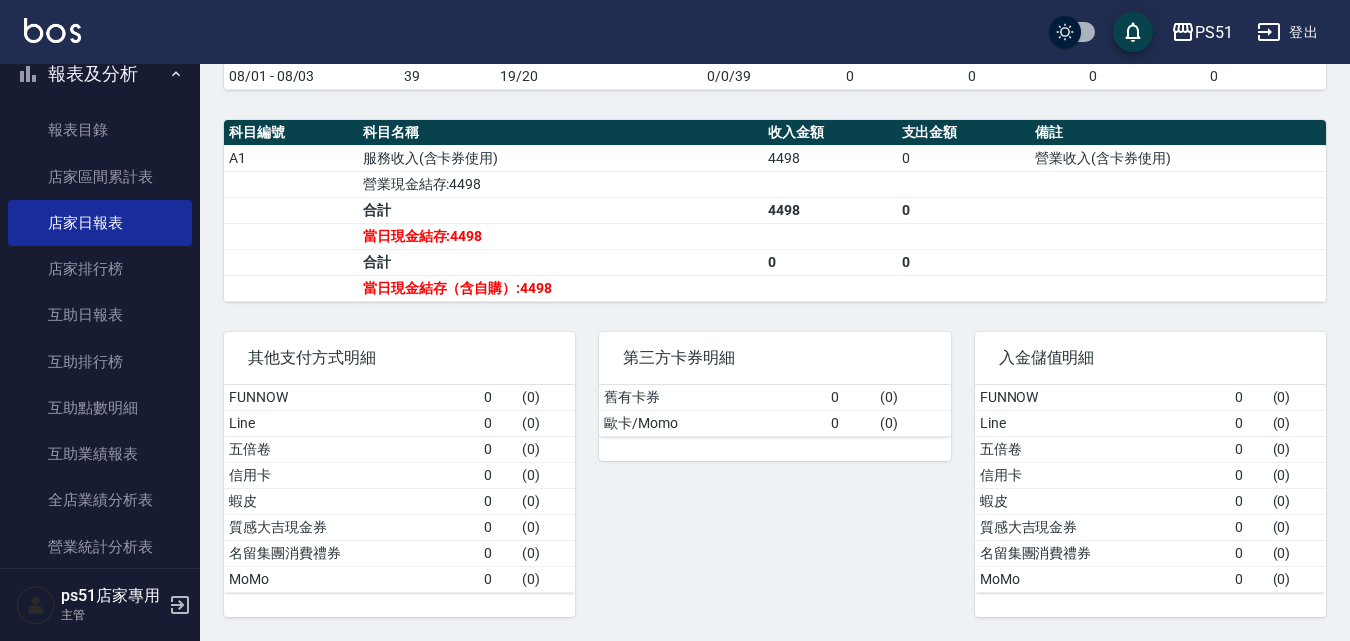 scroll, scrollTop: 73, scrollLeft: 0, axis: vertical 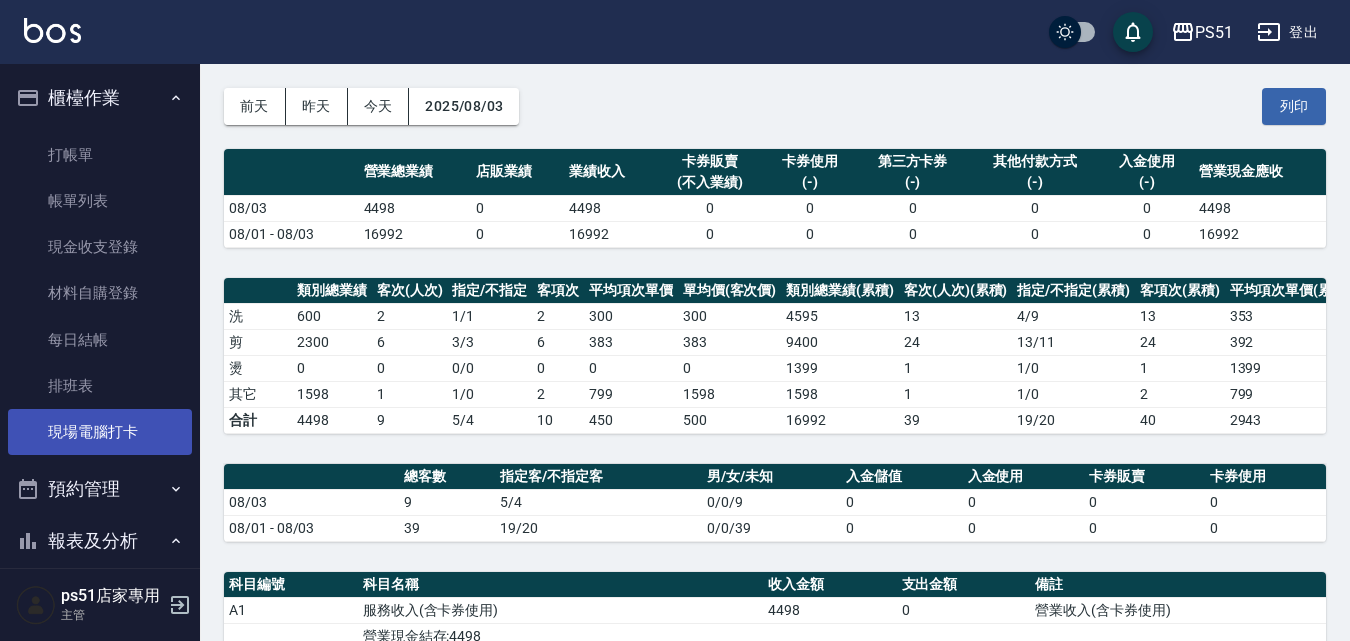 click on "現場電腦打卡" at bounding box center (100, 432) 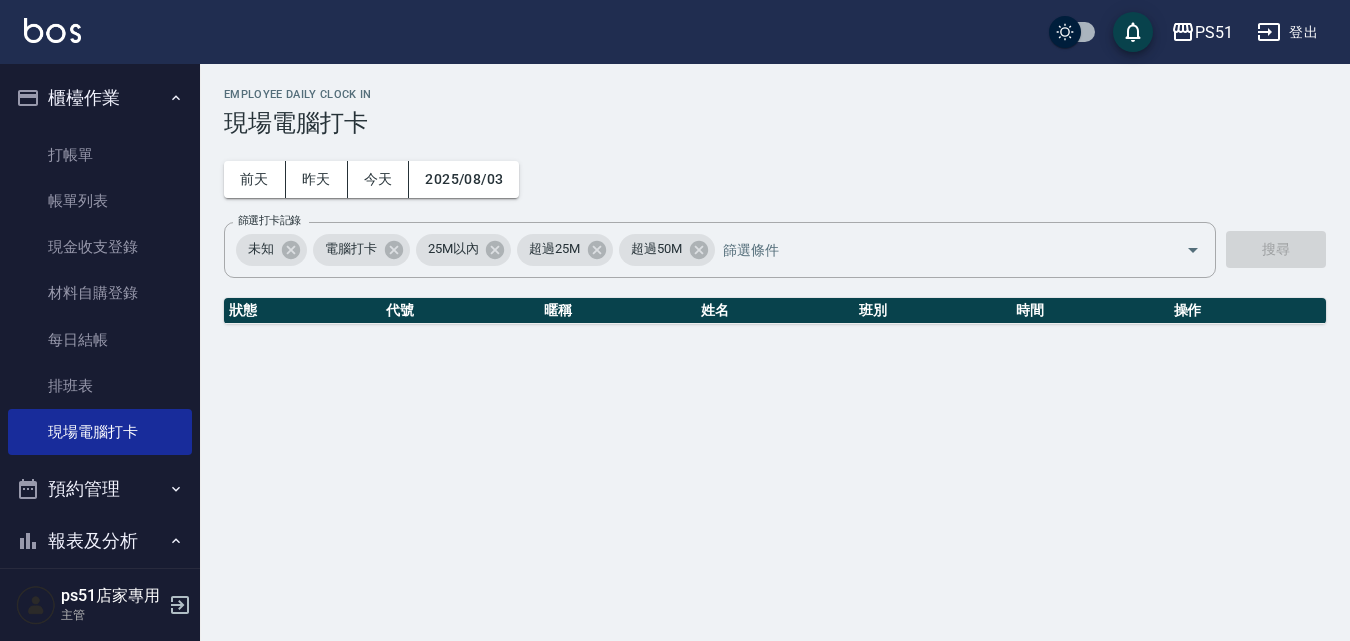 scroll, scrollTop: 0, scrollLeft: 0, axis: both 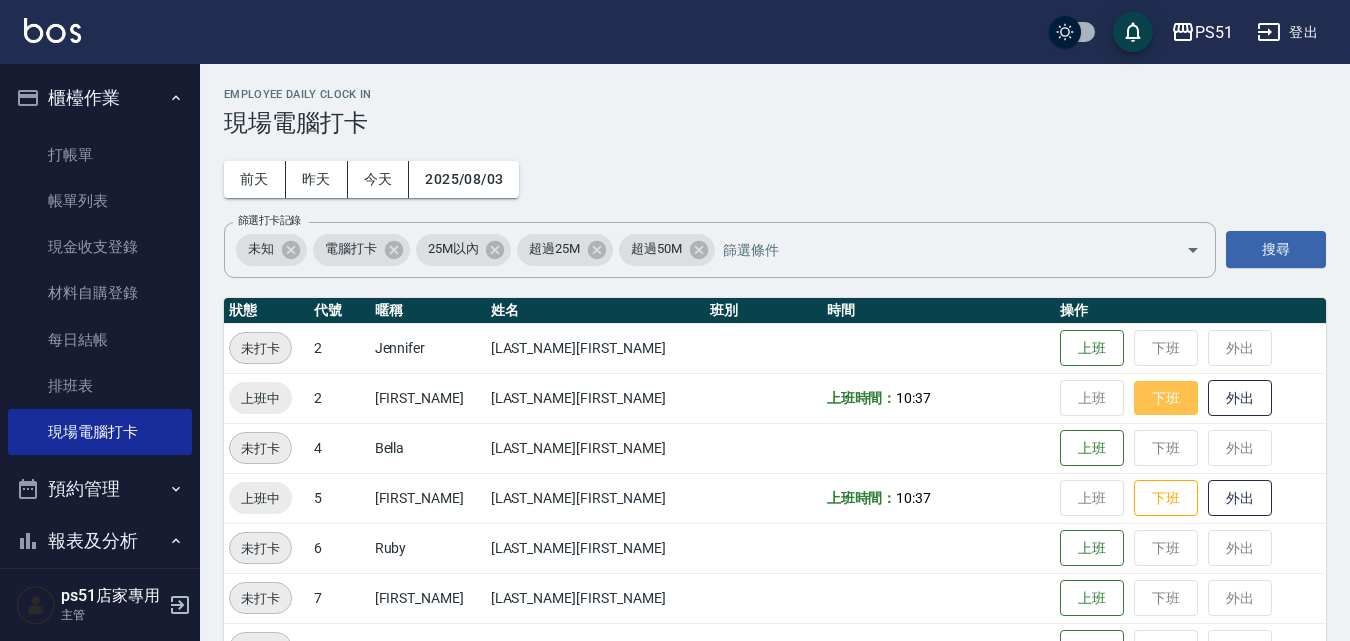 click on "下班" at bounding box center (1166, 398) 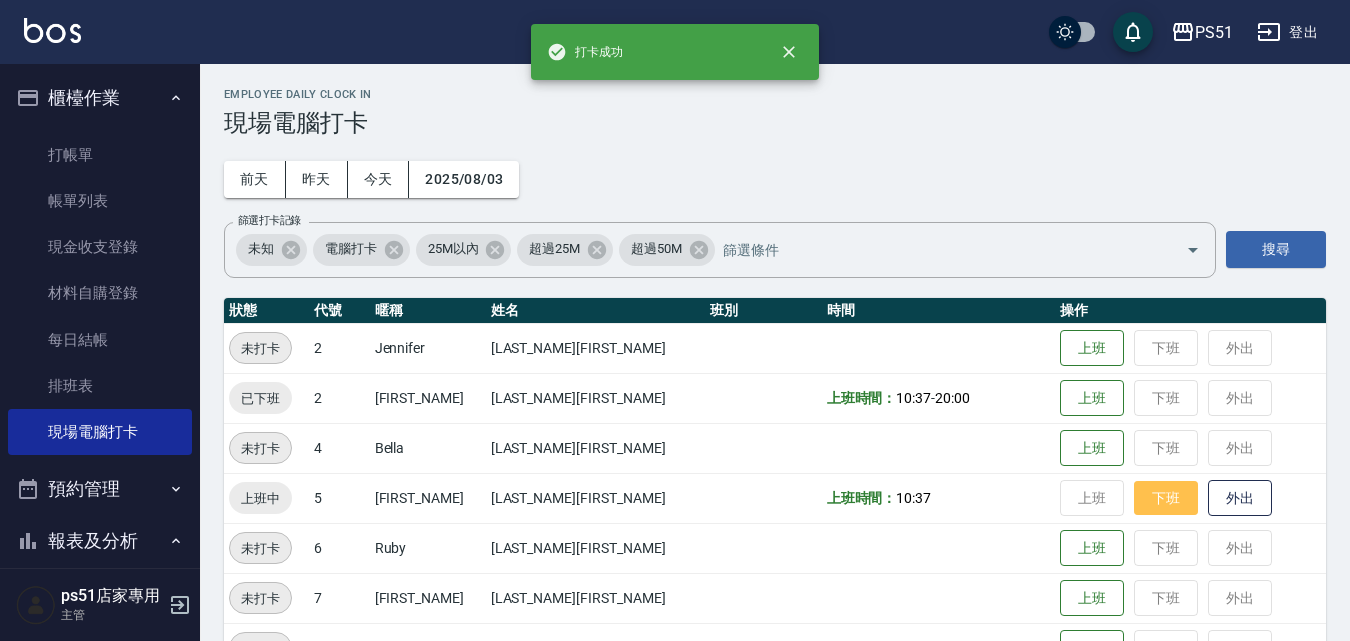 drag, startPoint x: 1123, startPoint y: 500, endPoint x: 1105, endPoint y: 502, distance: 18.110771 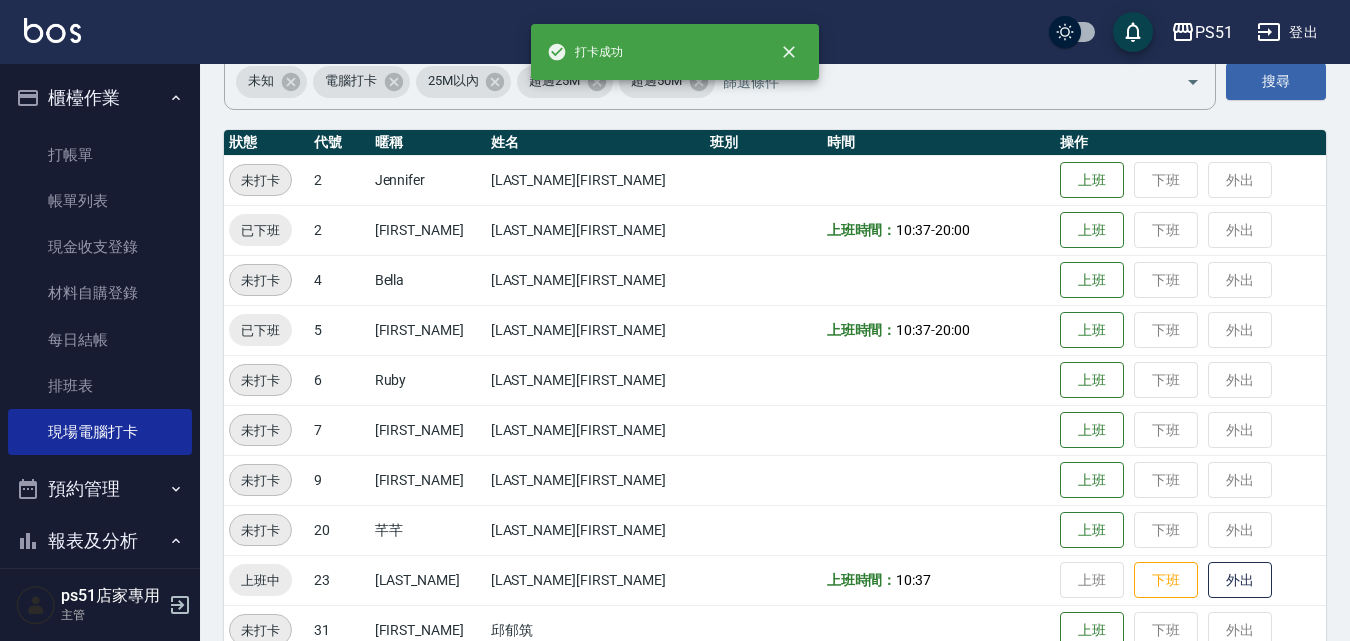 scroll, scrollTop: 233, scrollLeft: 0, axis: vertical 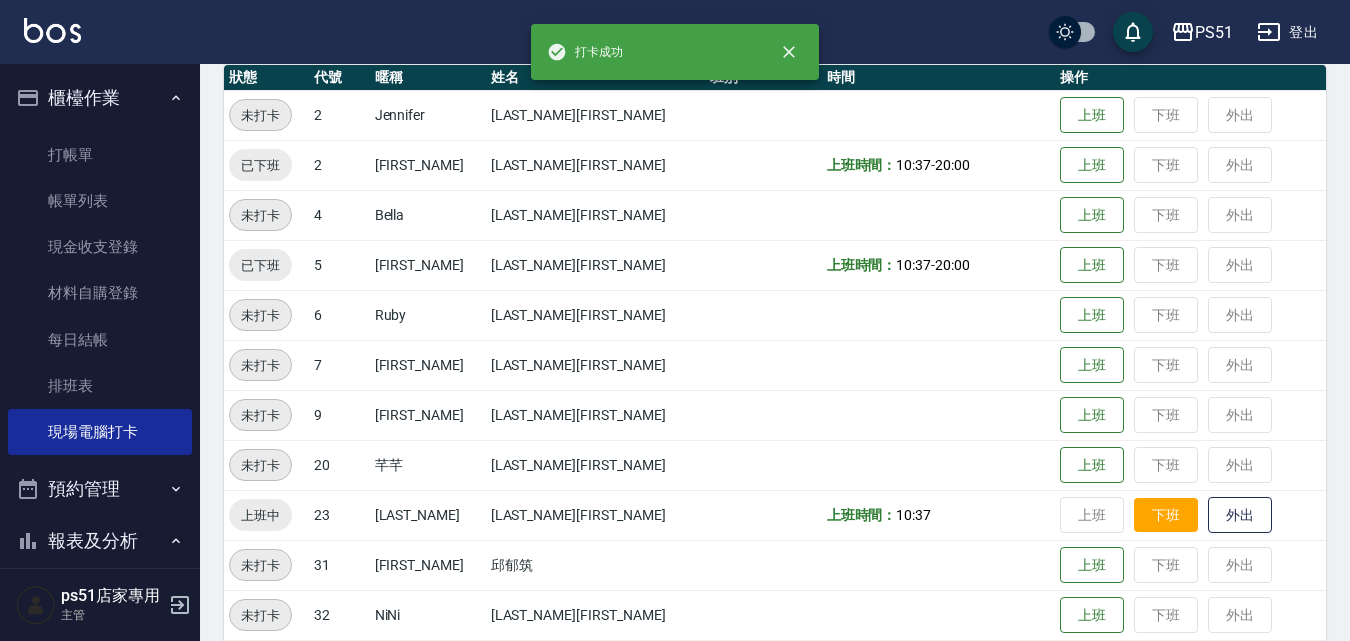 click on "下班" at bounding box center (1166, 515) 